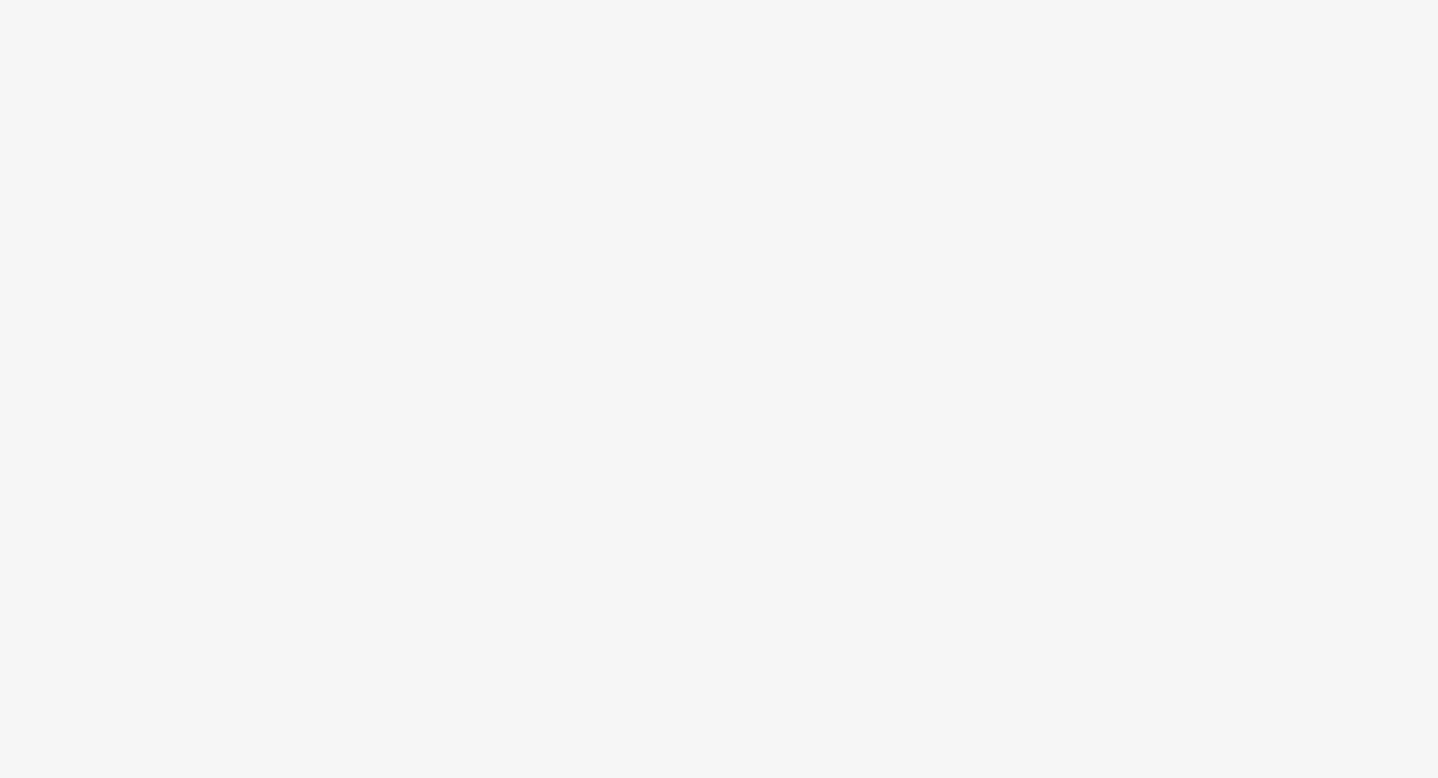 scroll, scrollTop: 0, scrollLeft: 0, axis: both 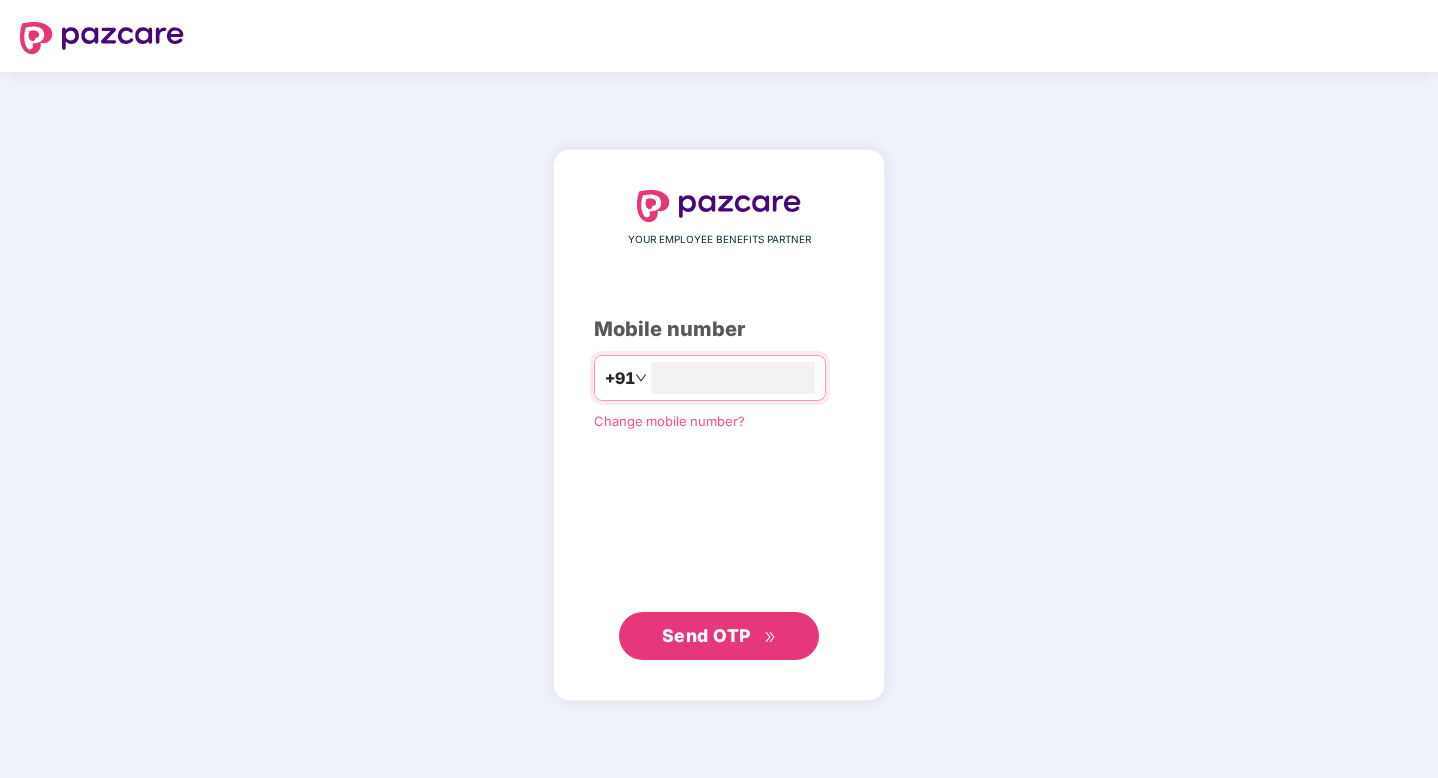 type on "**********" 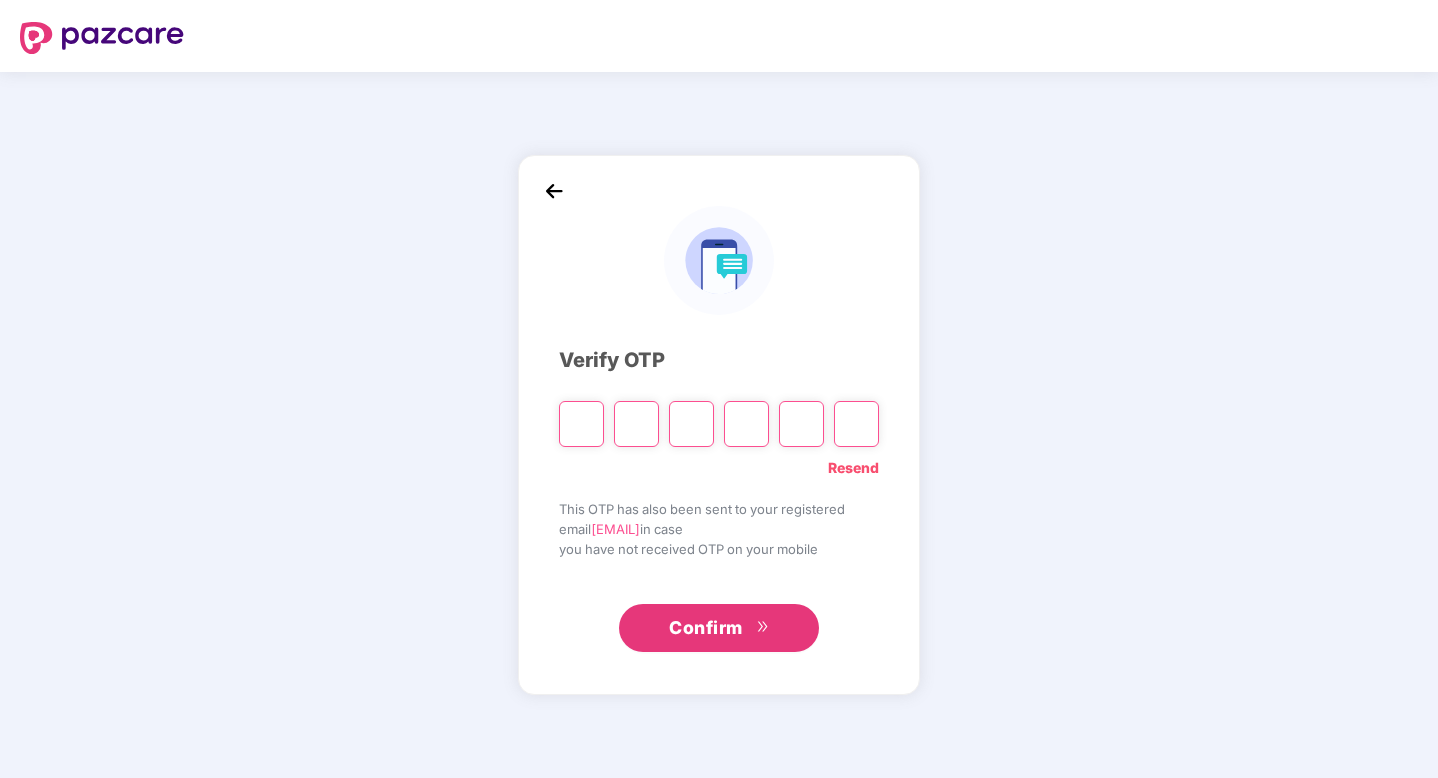type on "*" 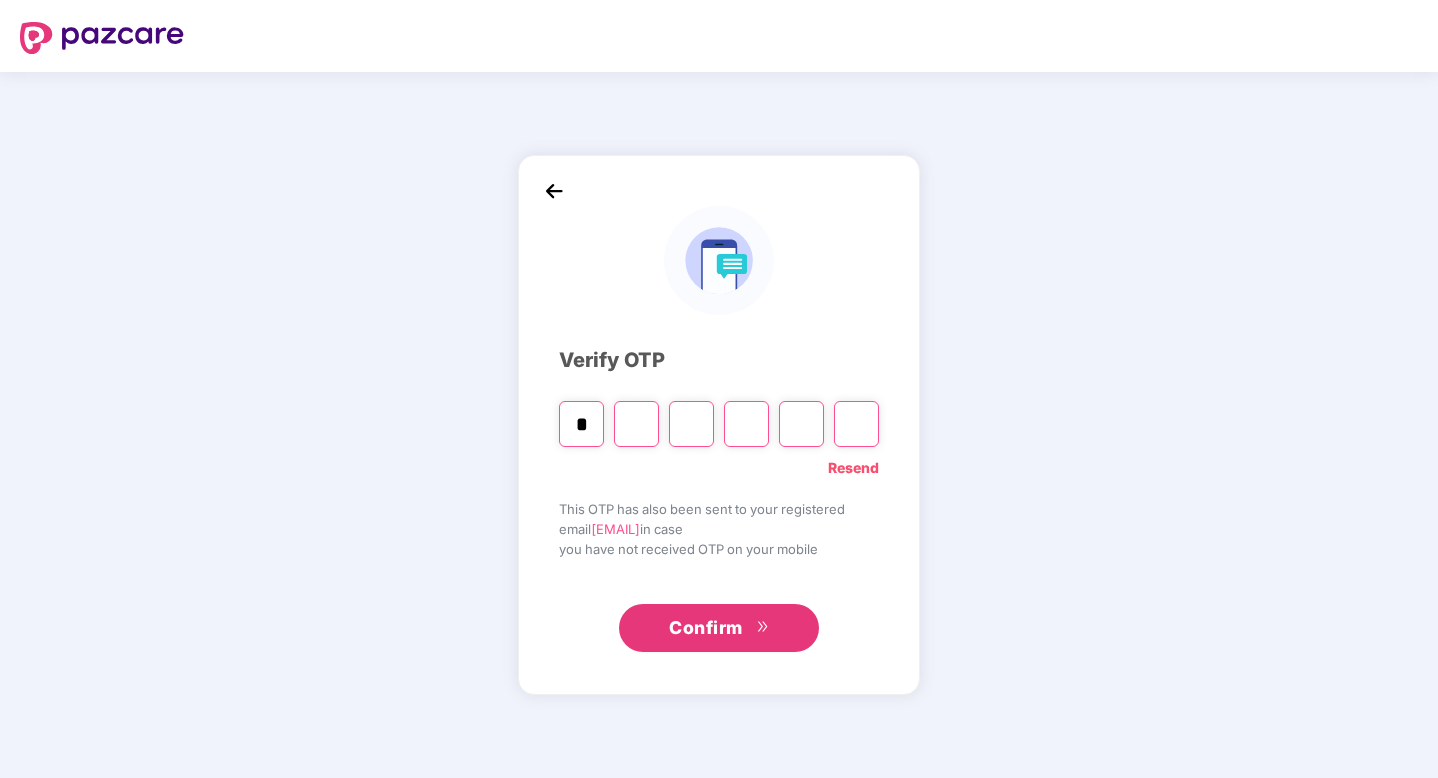 type on "*" 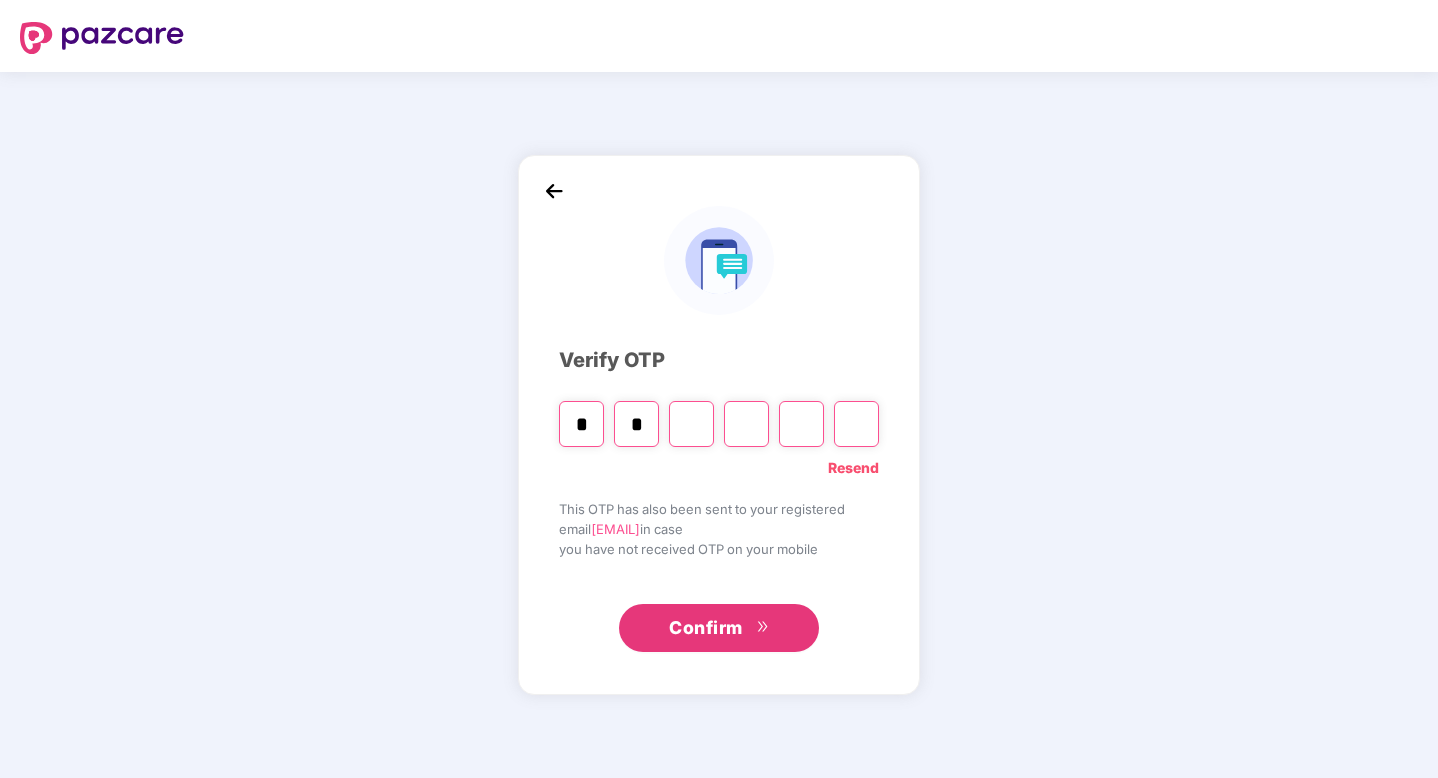 type on "*" 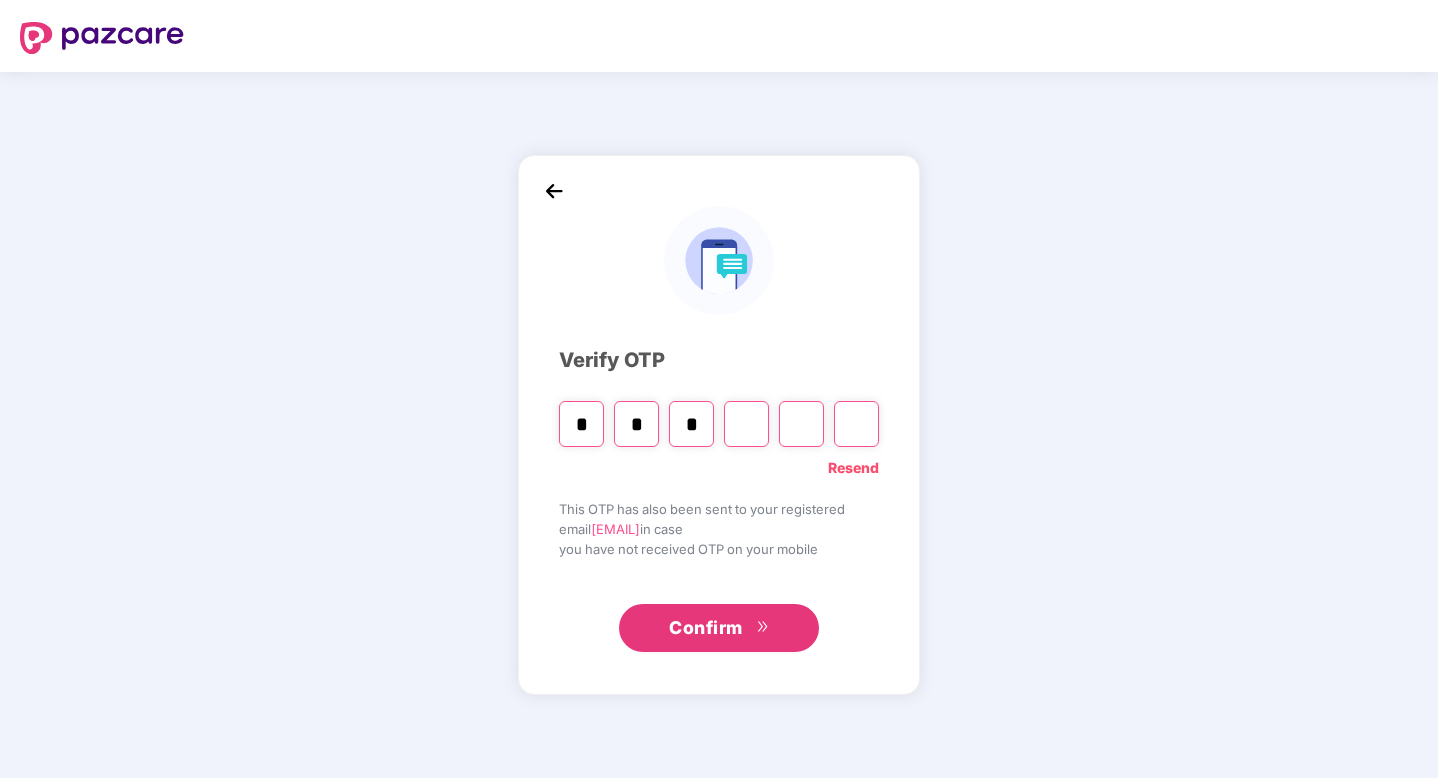 type on "*" 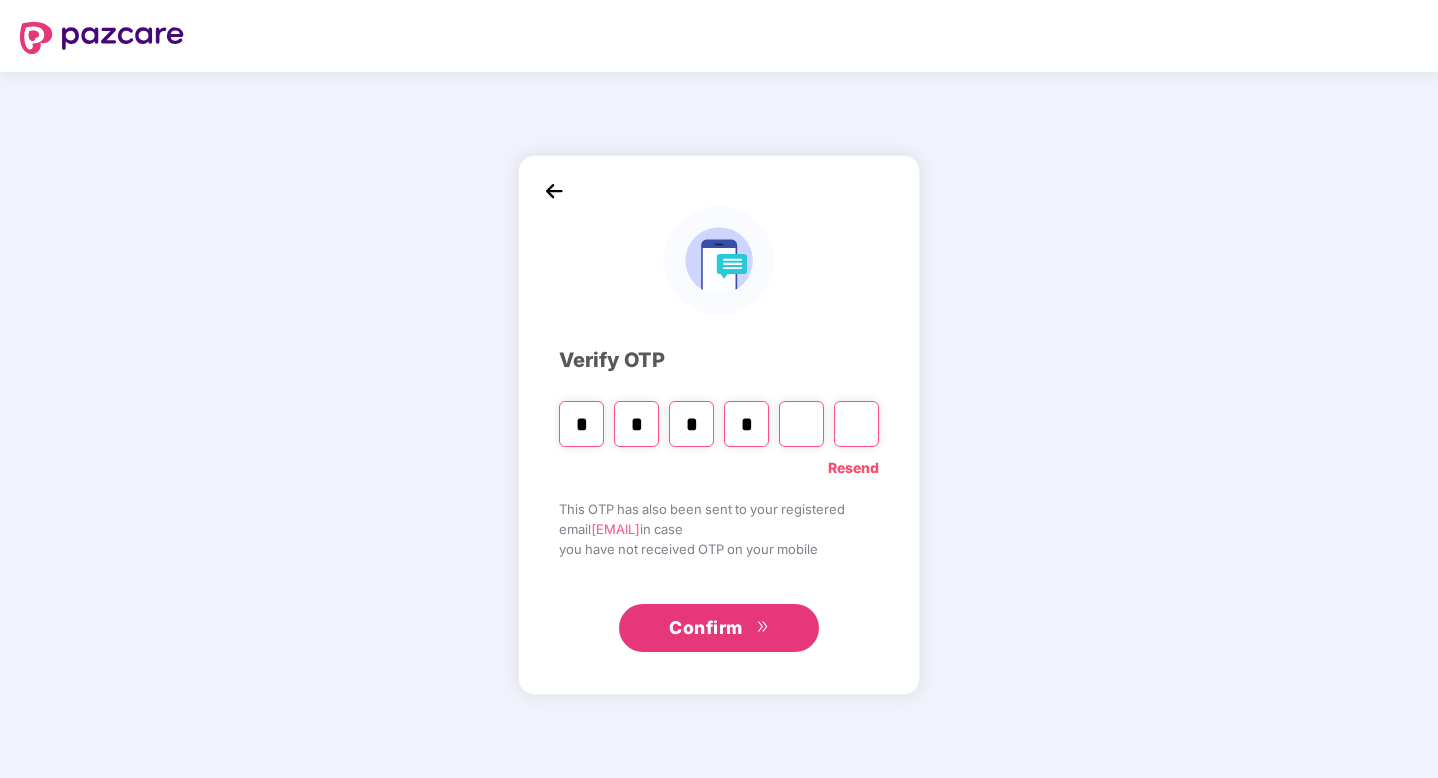 type on "*" 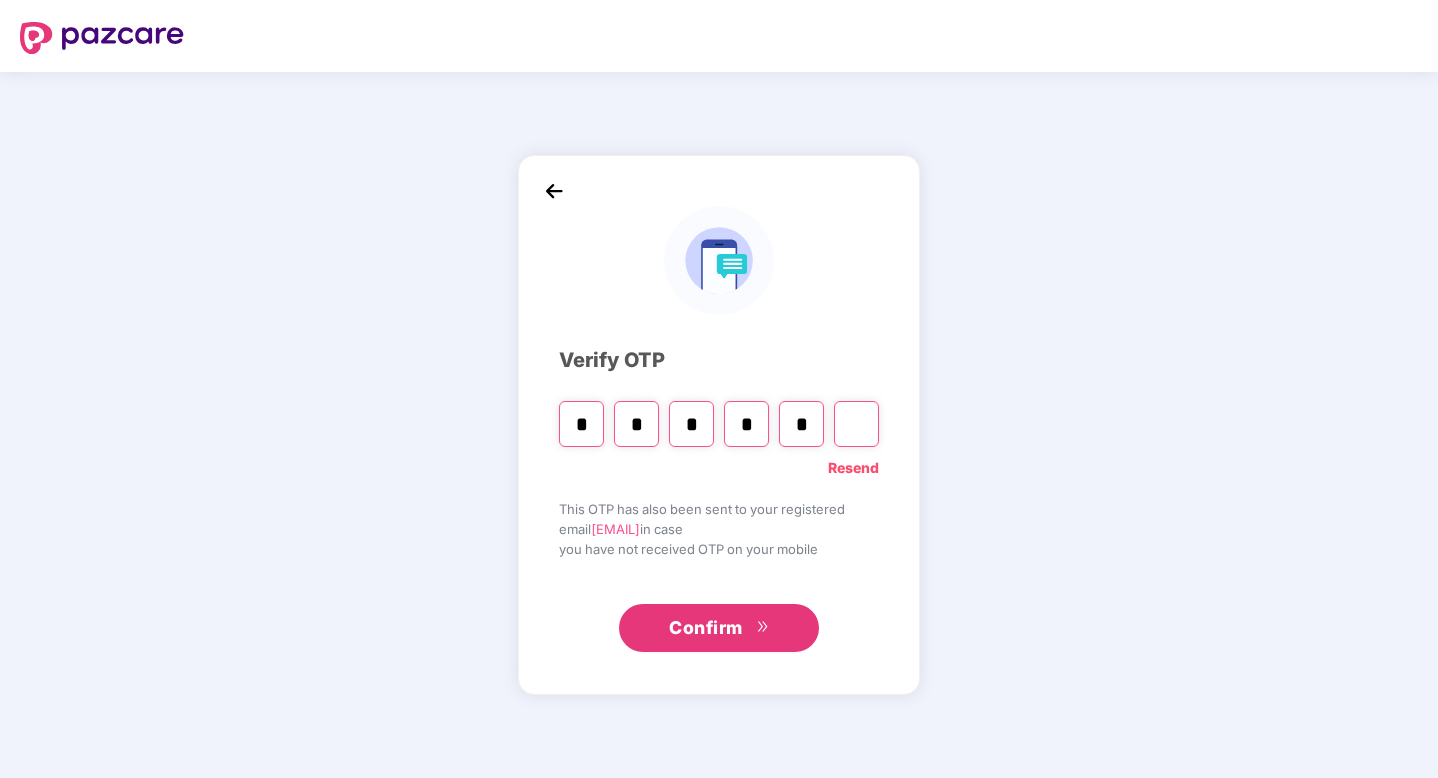 type on "*" 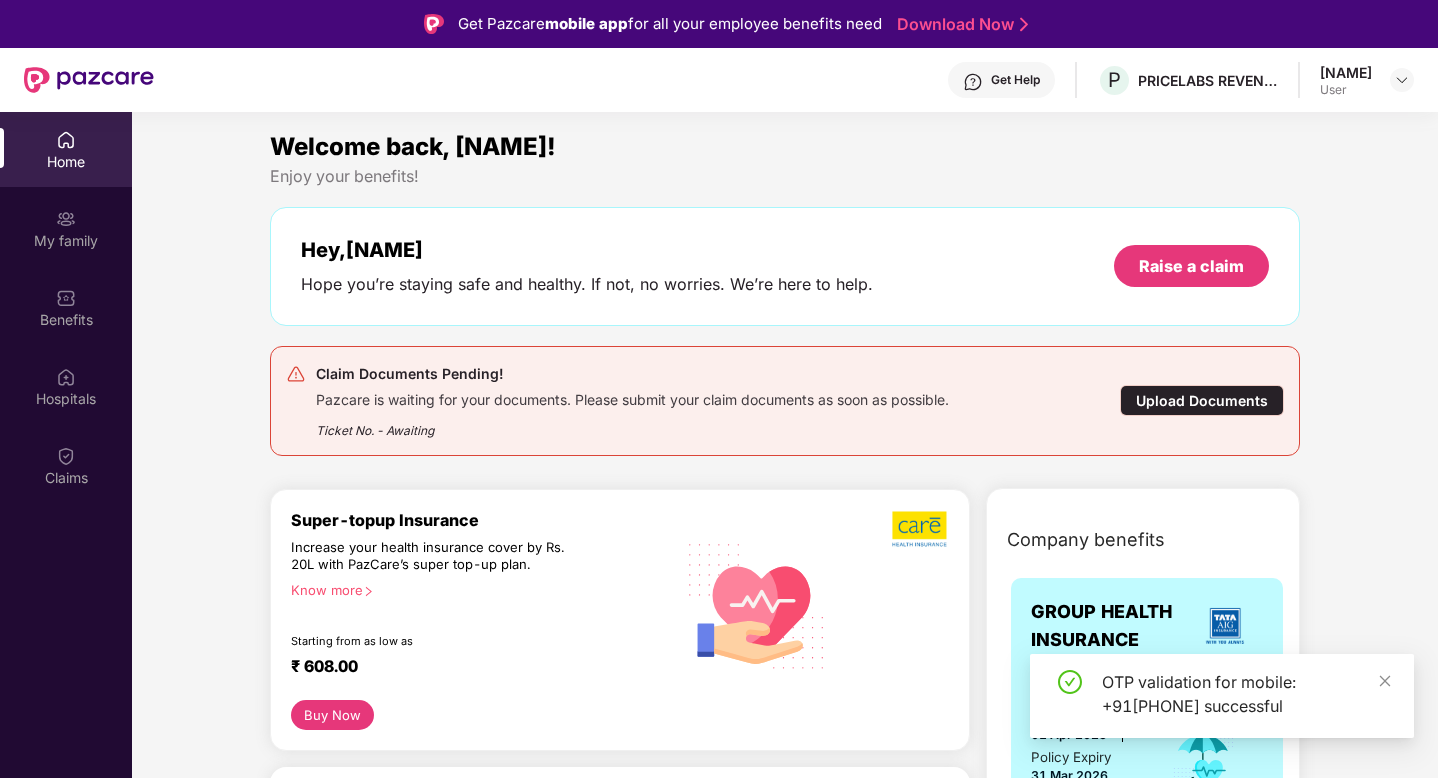 click on "Upload Documents" at bounding box center (1202, 400) 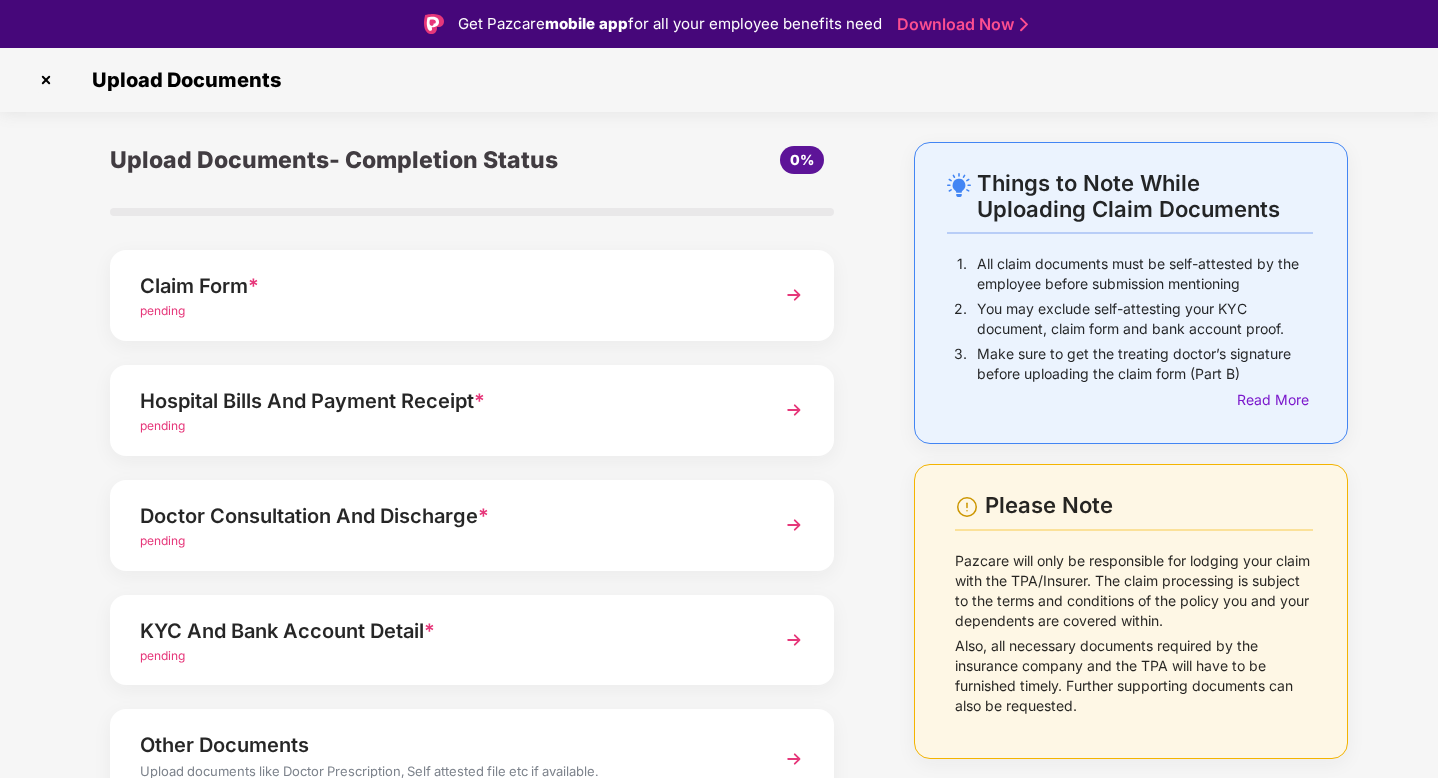 click on "pending" at bounding box center [444, 311] 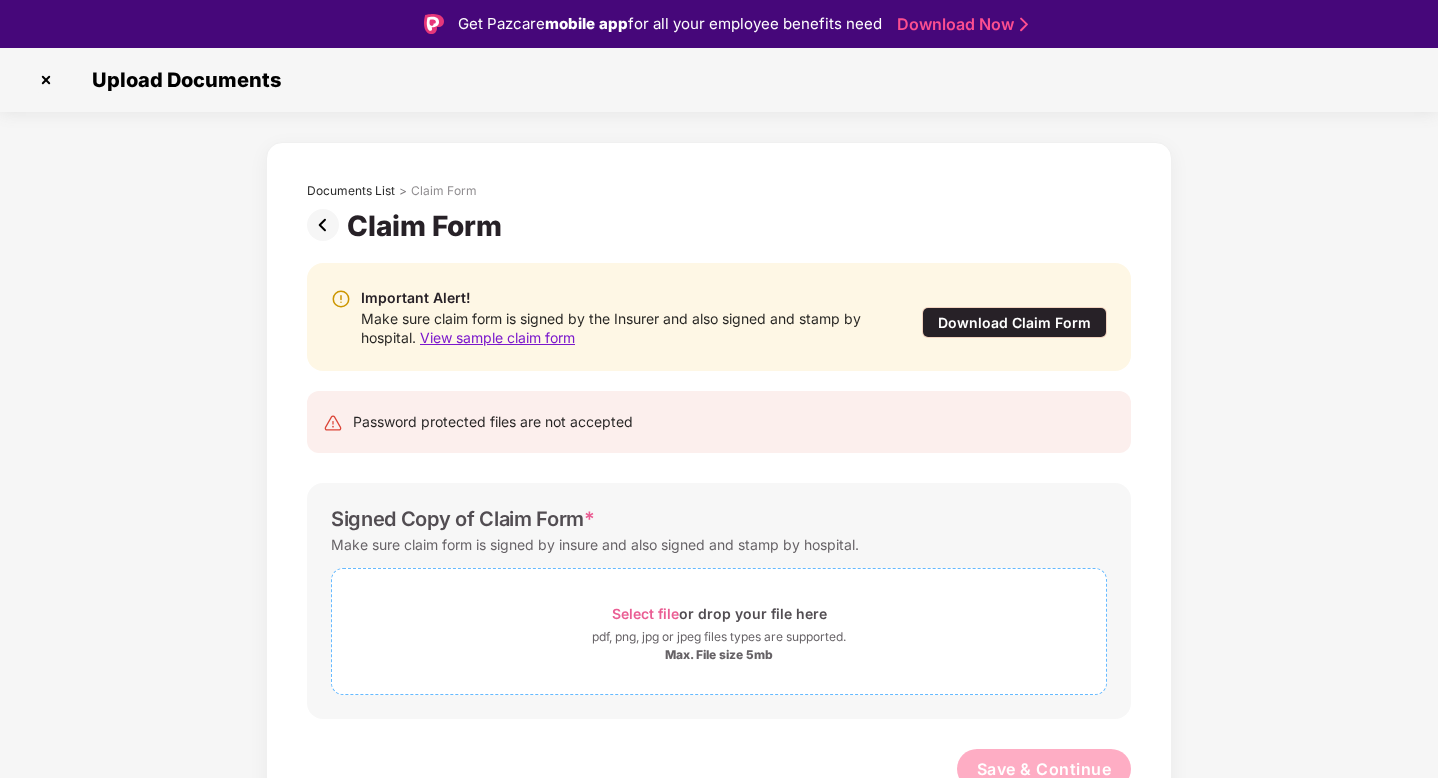 click on "Select file  or drop your file here" at bounding box center [719, 613] 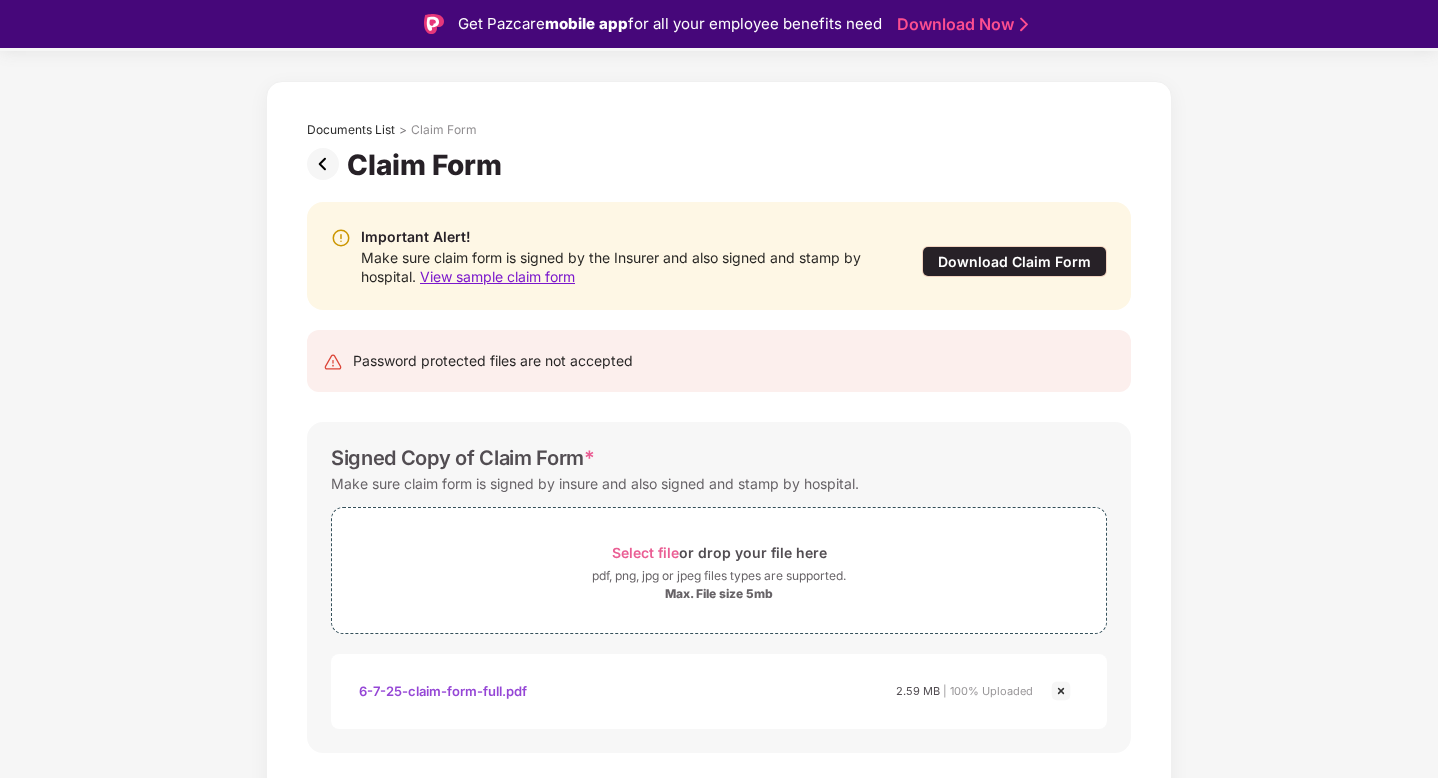 scroll, scrollTop: 74, scrollLeft: 0, axis: vertical 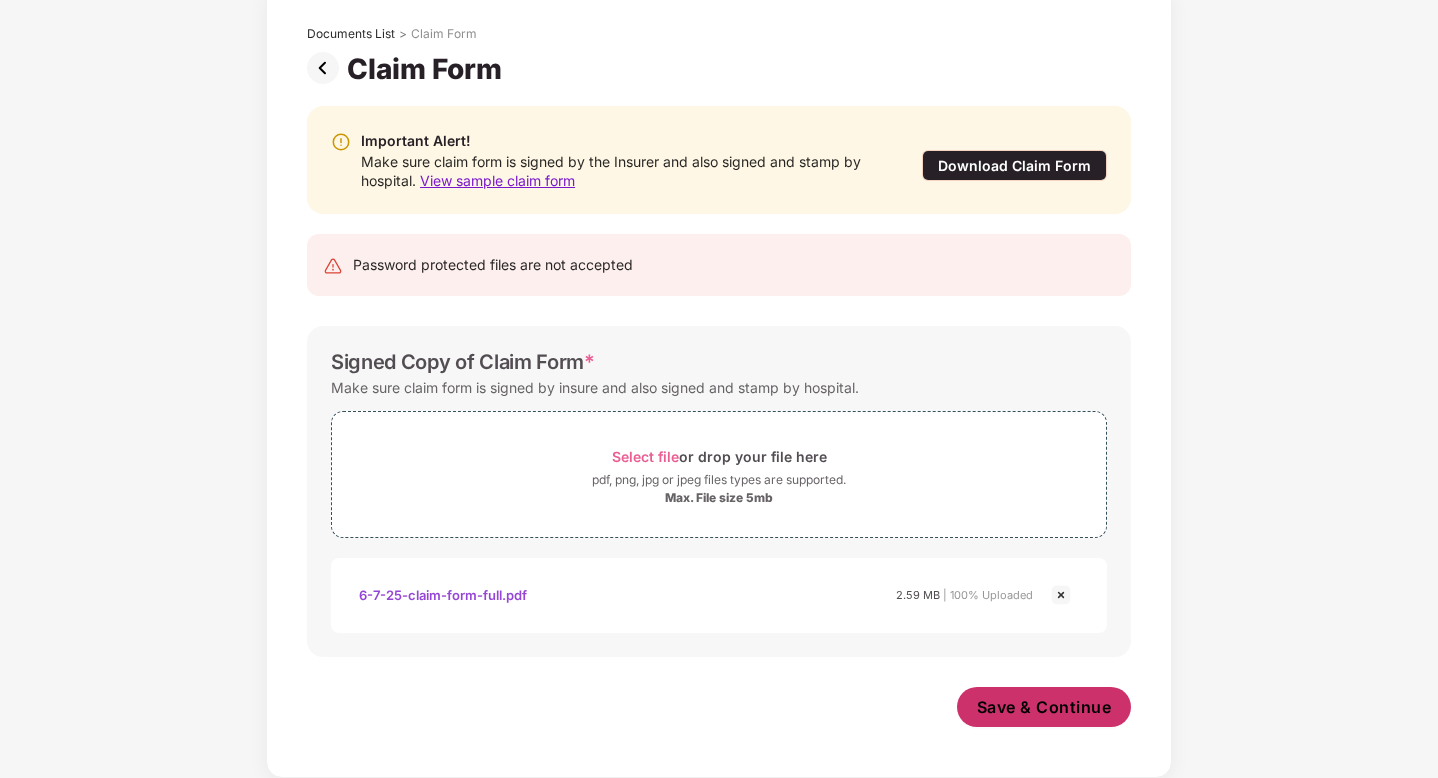 click on "Save & Continue" at bounding box center [1044, 707] 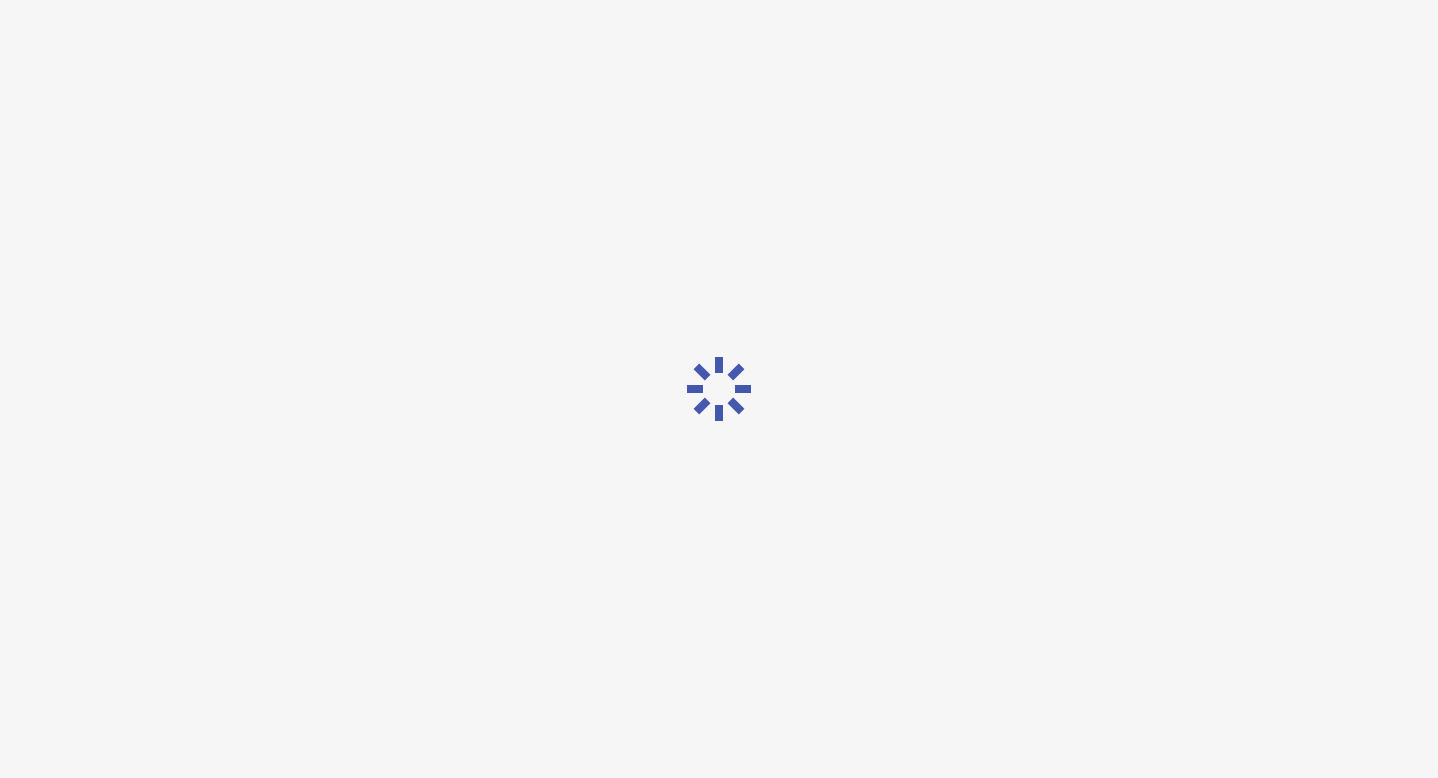 scroll, scrollTop: 0, scrollLeft: 0, axis: both 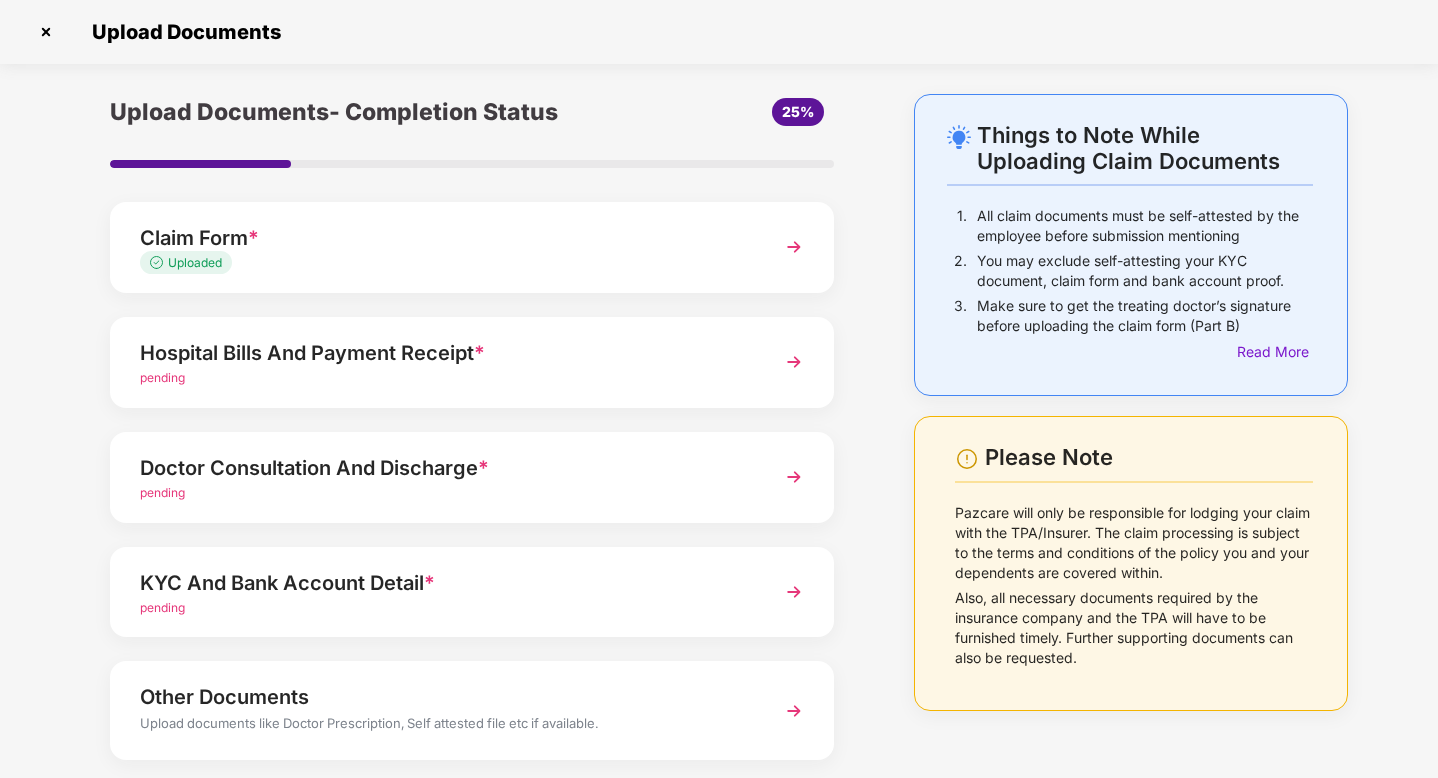 click on "Hospital Bills And Payment Receipt *" at bounding box center [444, 353] 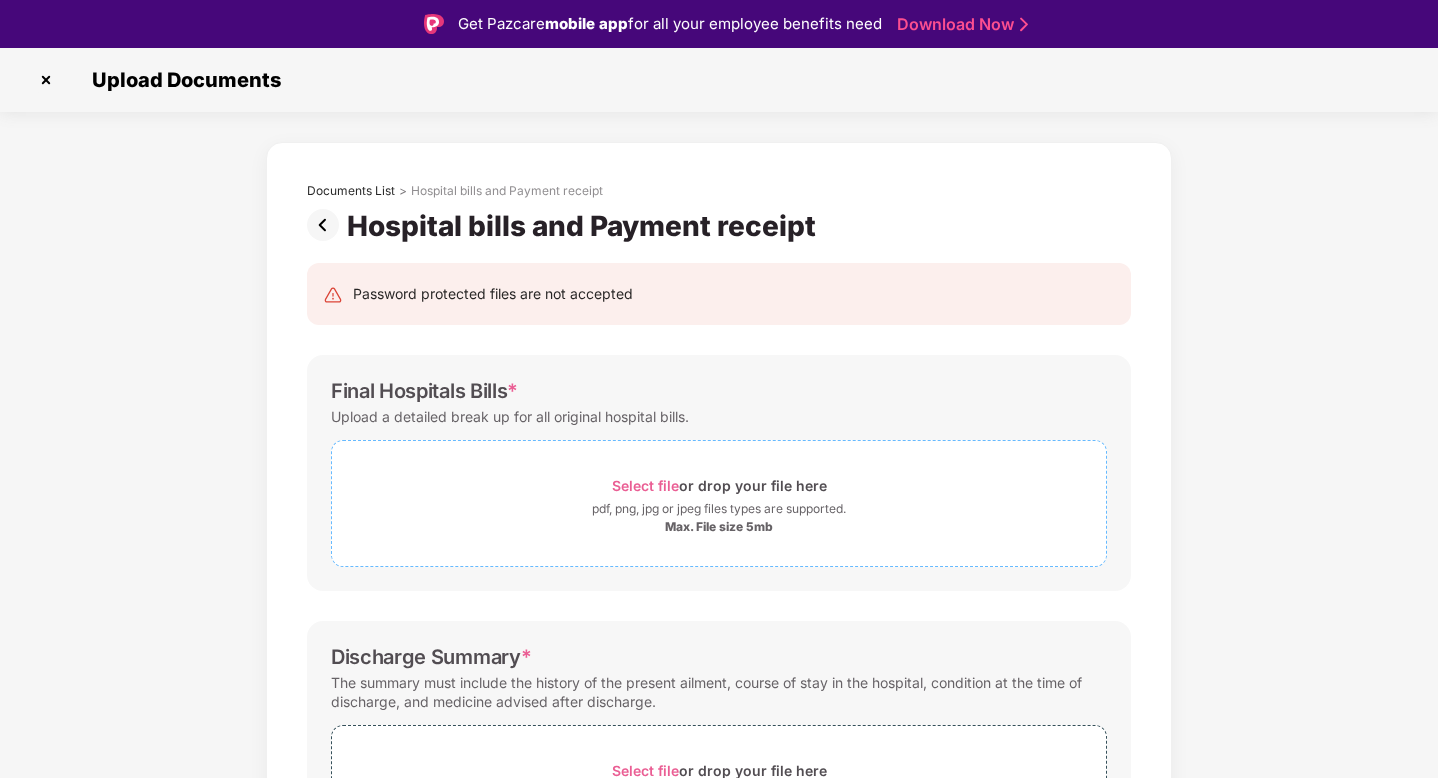 click on "Select file" at bounding box center (645, 485) 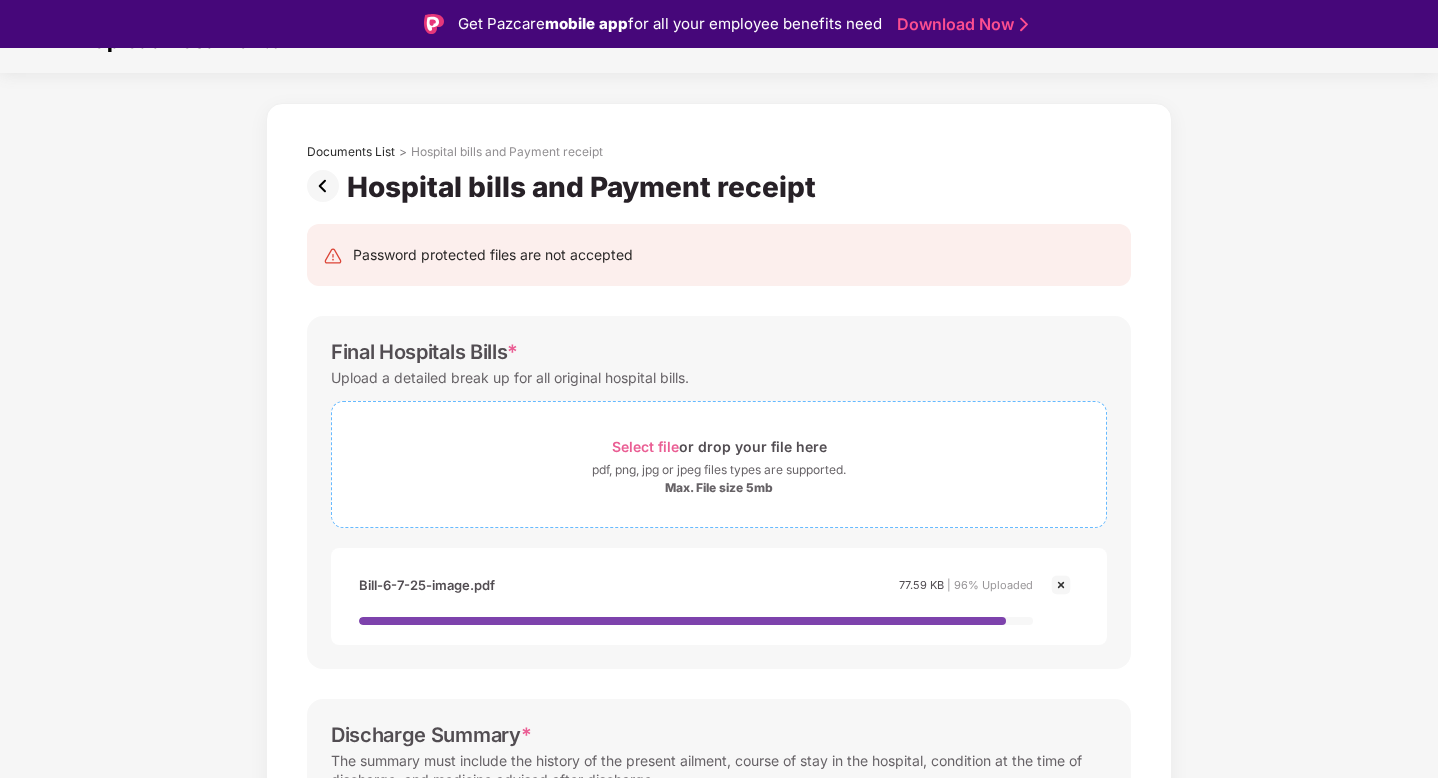 scroll, scrollTop: 492, scrollLeft: 0, axis: vertical 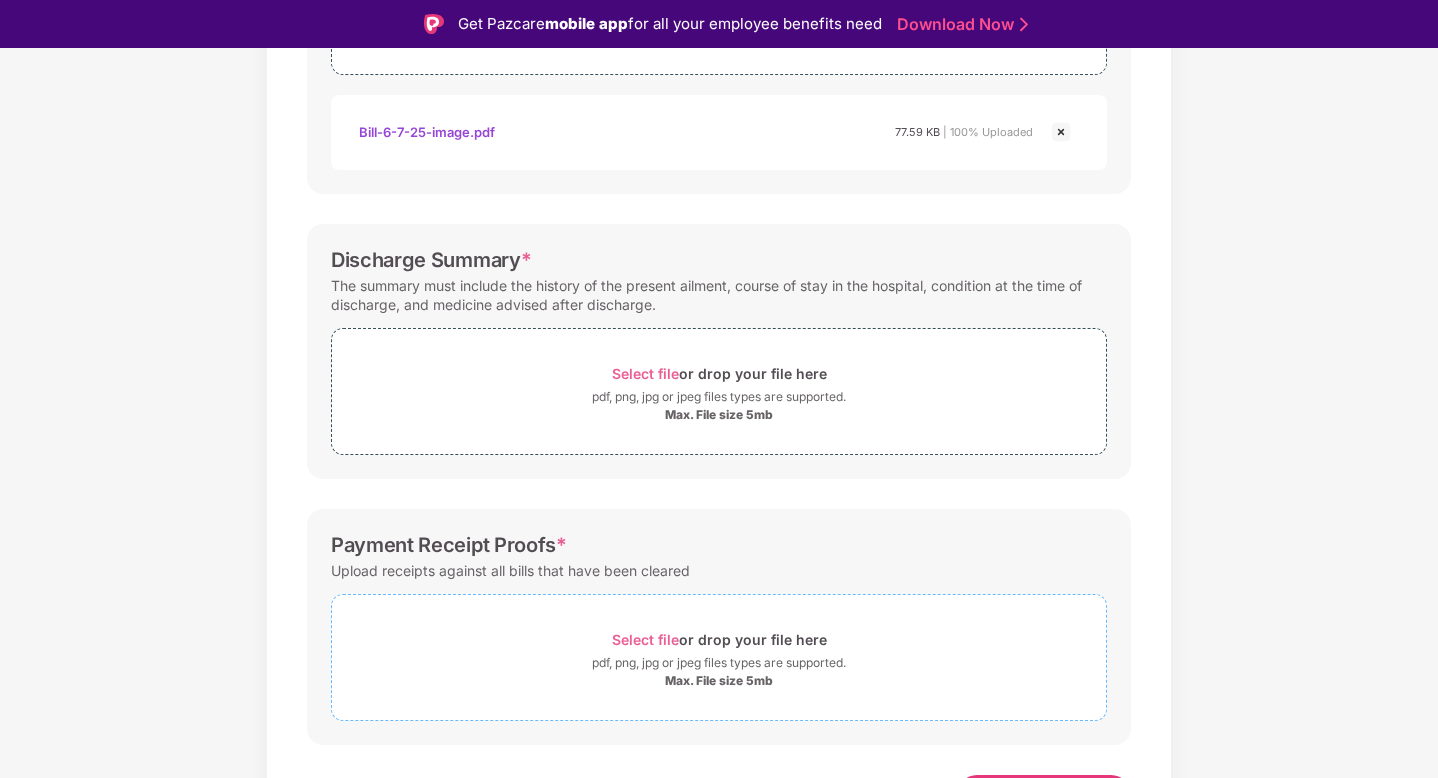 click on "Select file" at bounding box center (645, 639) 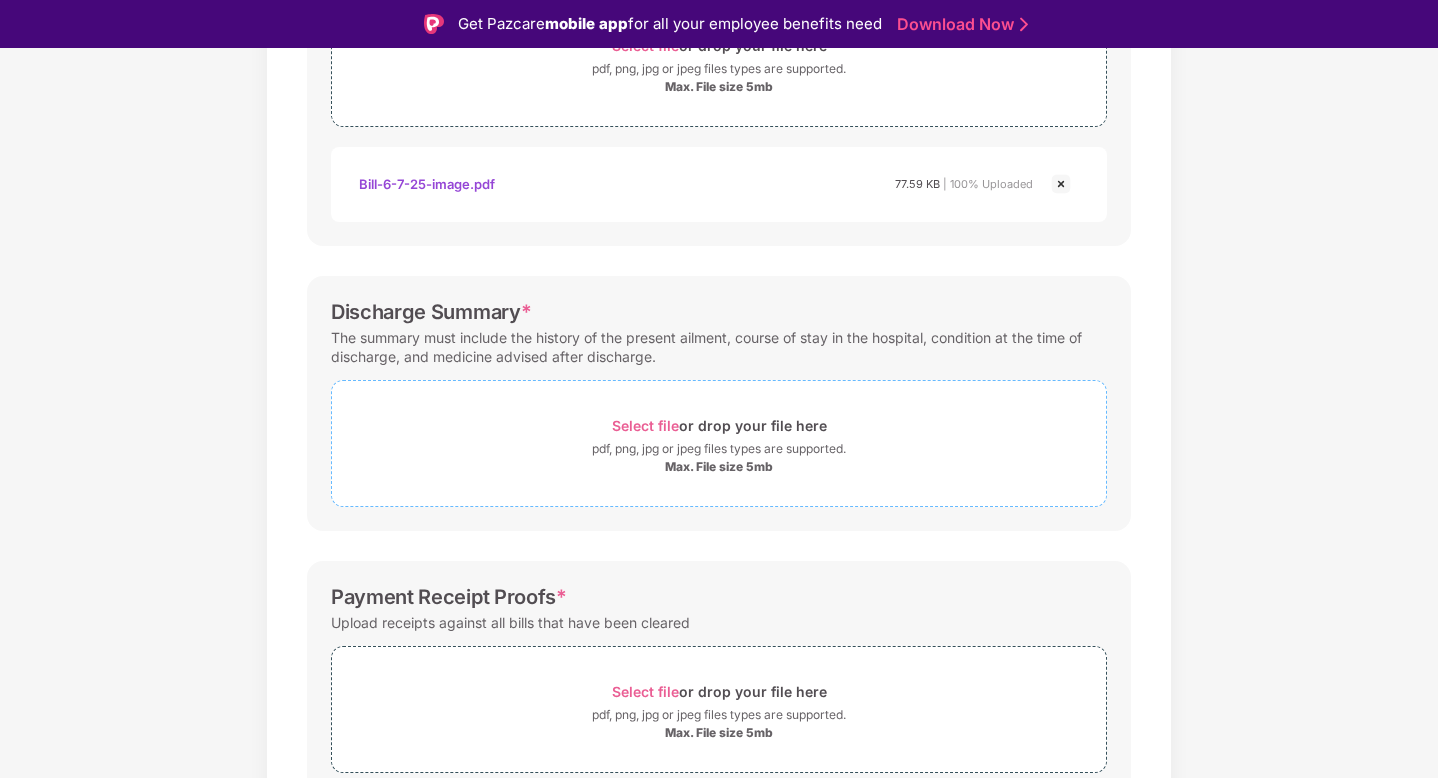 scroll, scrollTop: 411, scrollLeft: 0, axis: vertical 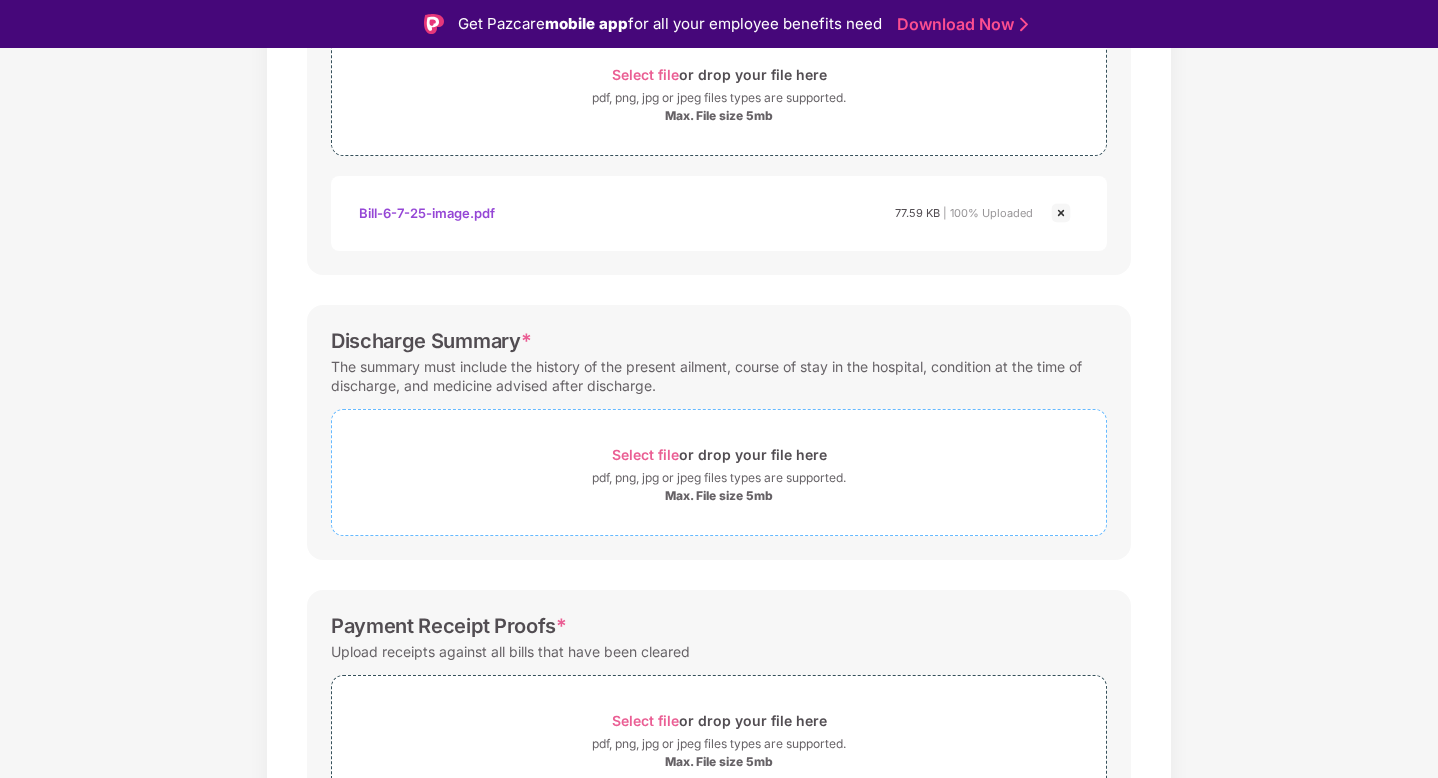 click on "Select file" at bounding box center [645, 454] 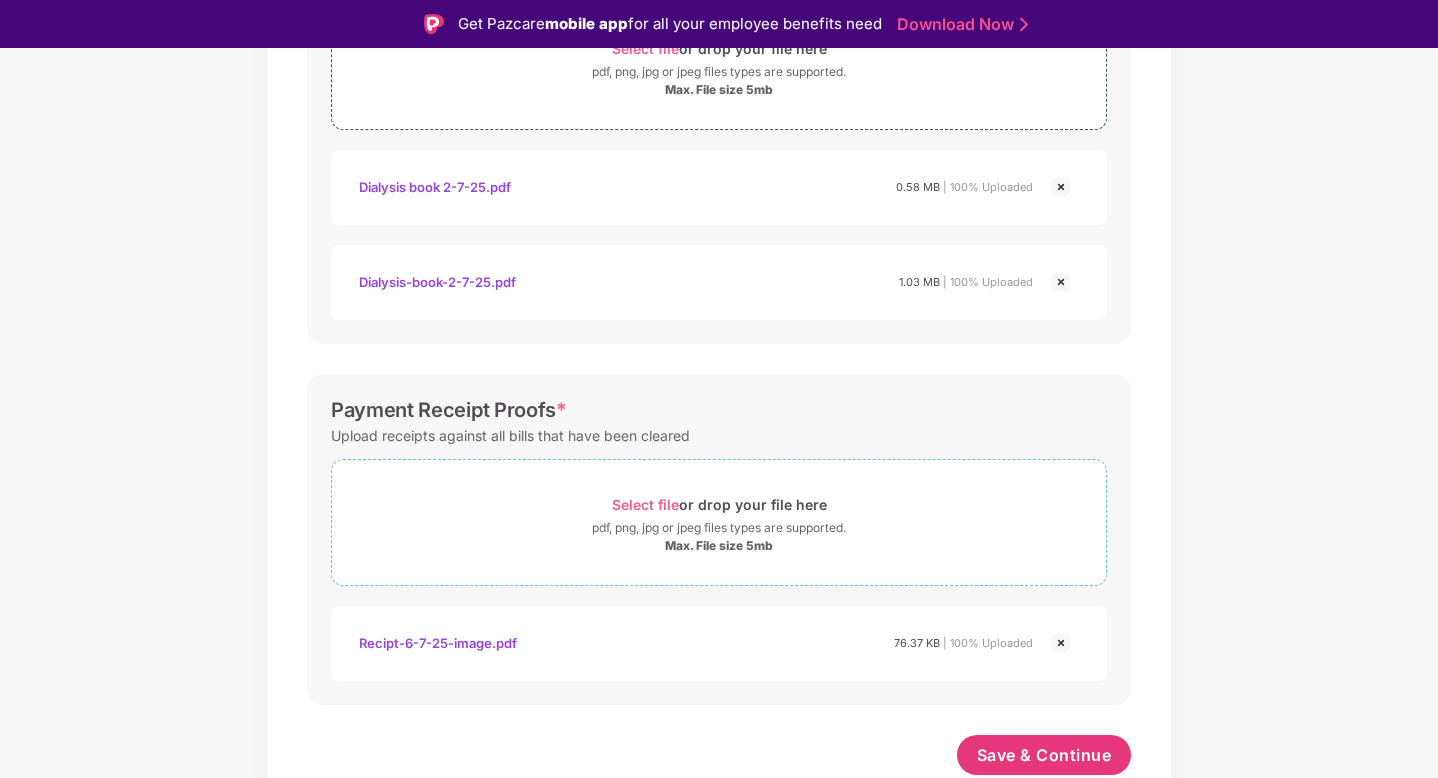 scroll, scrollTop: 817, scrollLeft: 0, axis: vertical 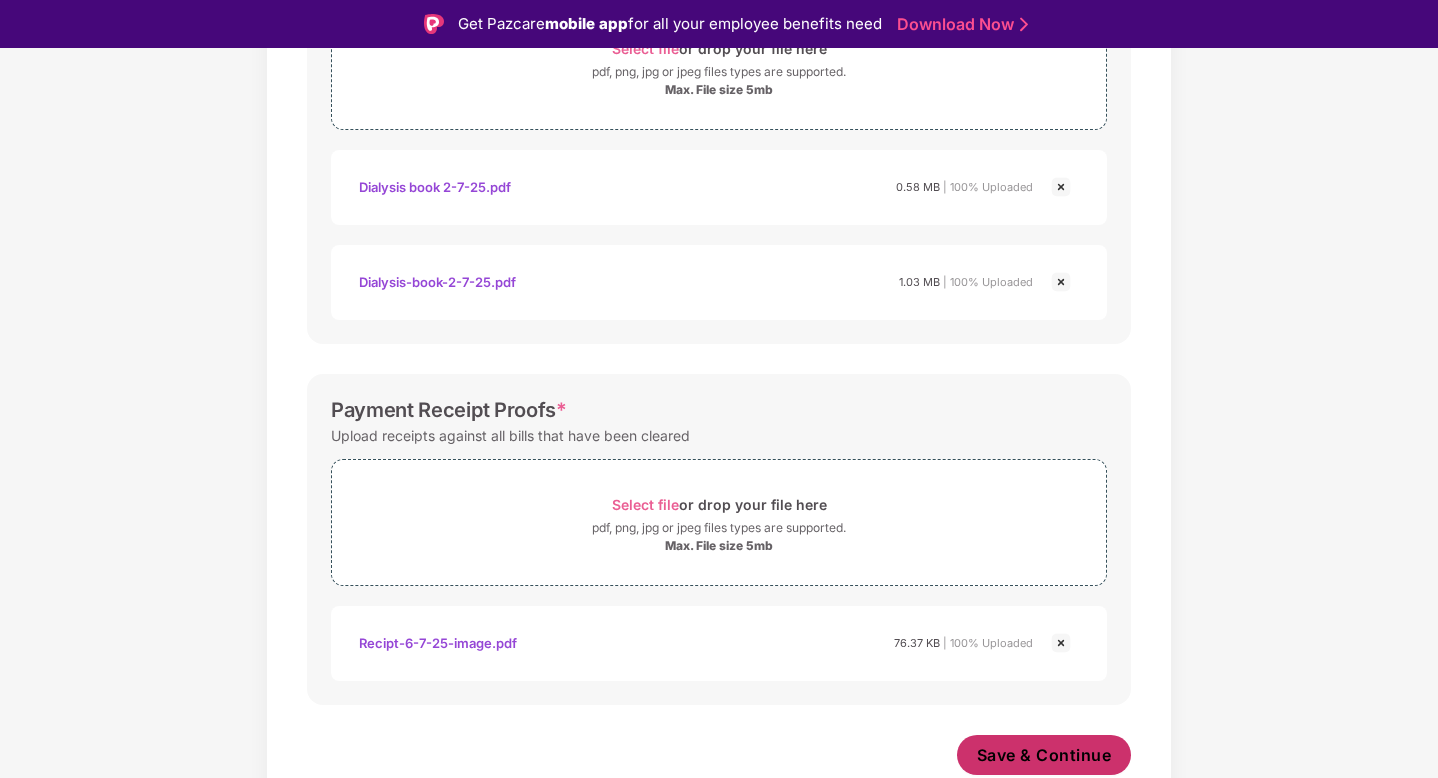 click on "Save & Continue" at bounding box center [1044, 755] 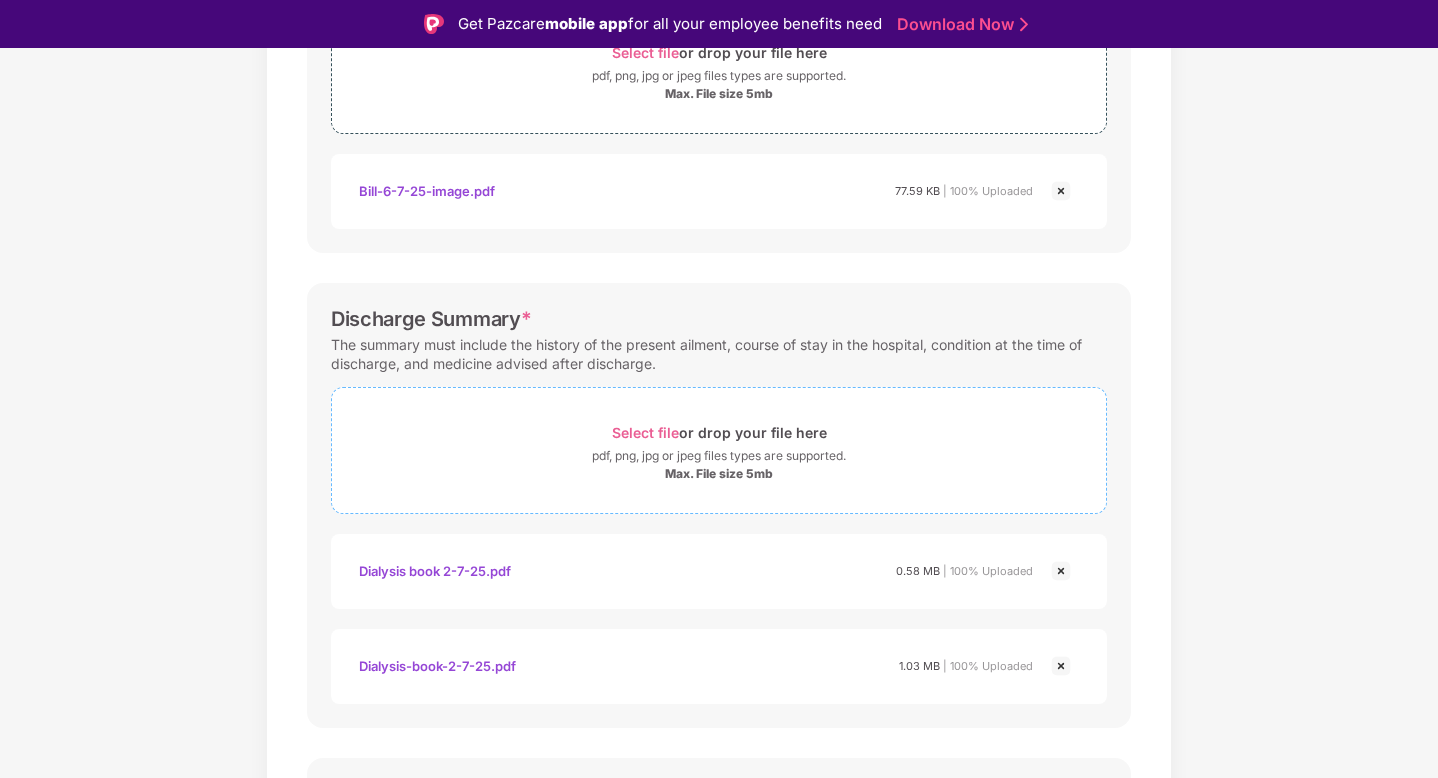 scroll, scrollTop: 0, scrollLeft: 0, axis: both 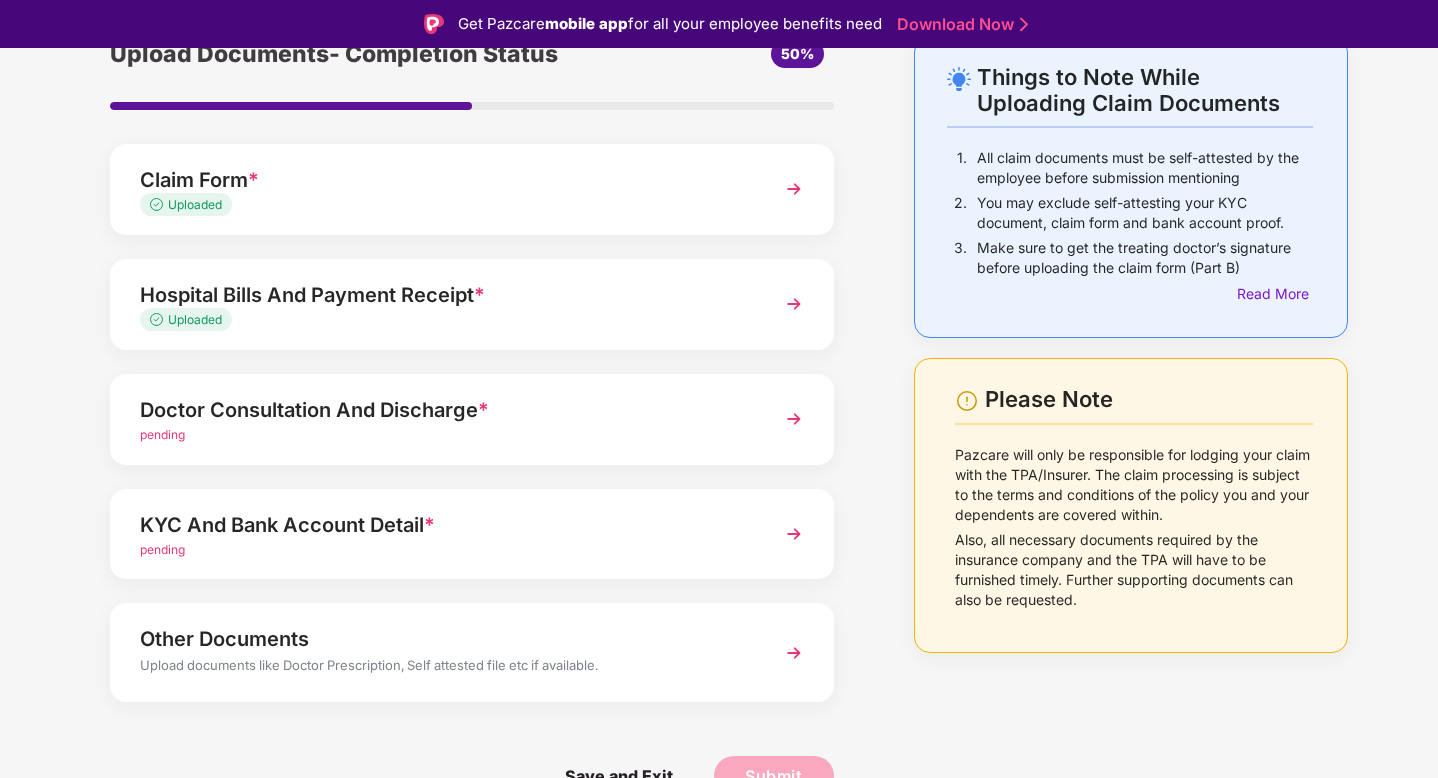 click on "Doctor Consultation And Discharge *" at bounding box center (444, 410) 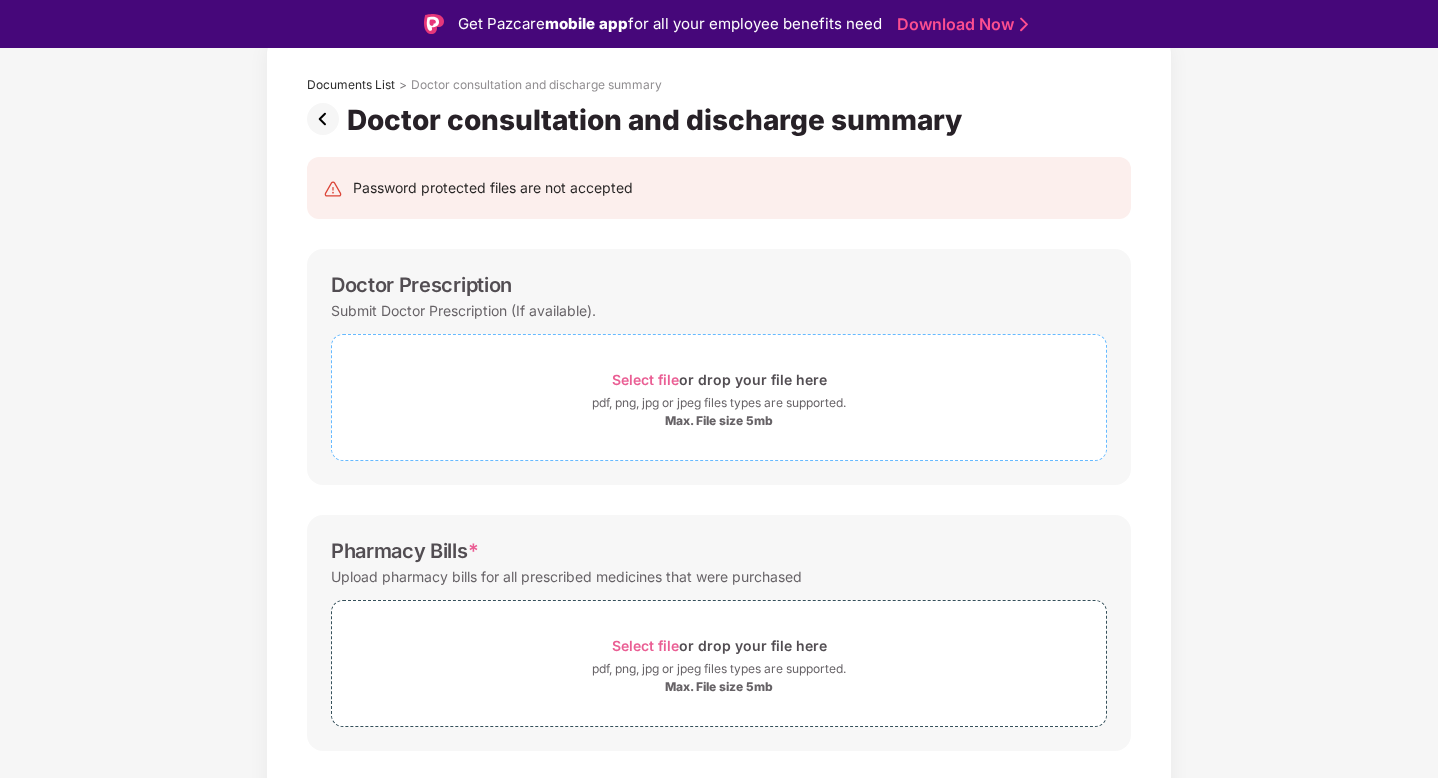 click on "Select file" at bounding box center [645, 379] 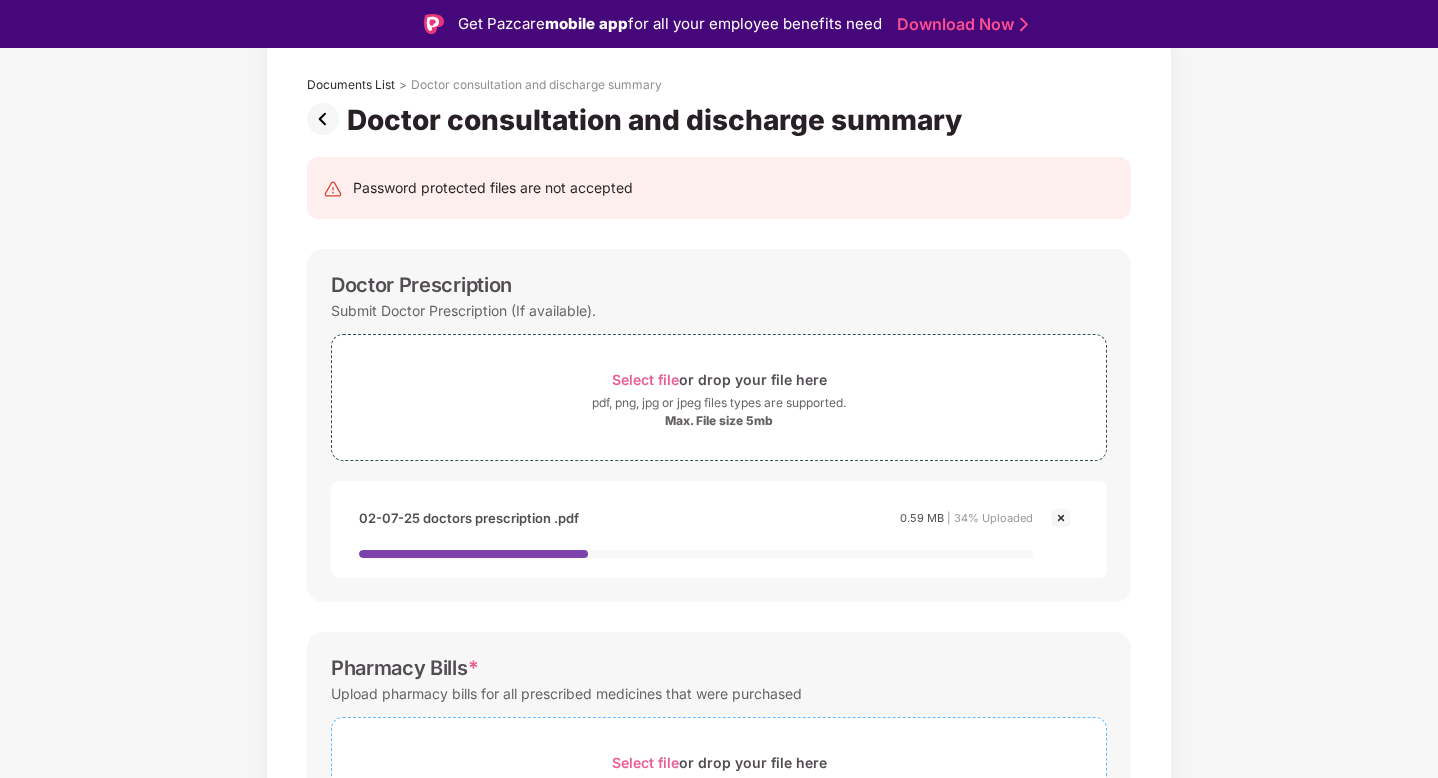 scroll, scrollTop: 440, scrollLeft: 0, axis: vertical 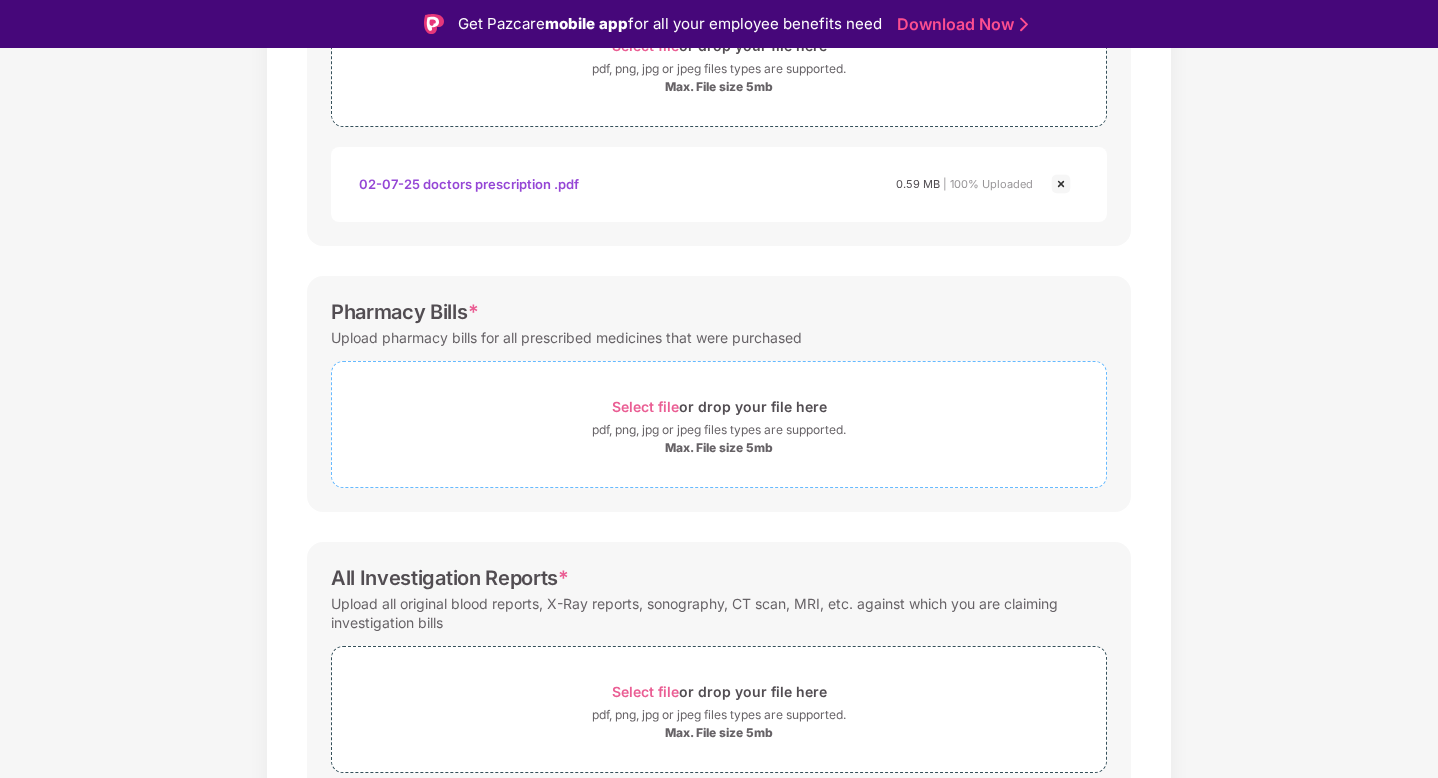 click on "Select file" at bounding box center (645, 406) 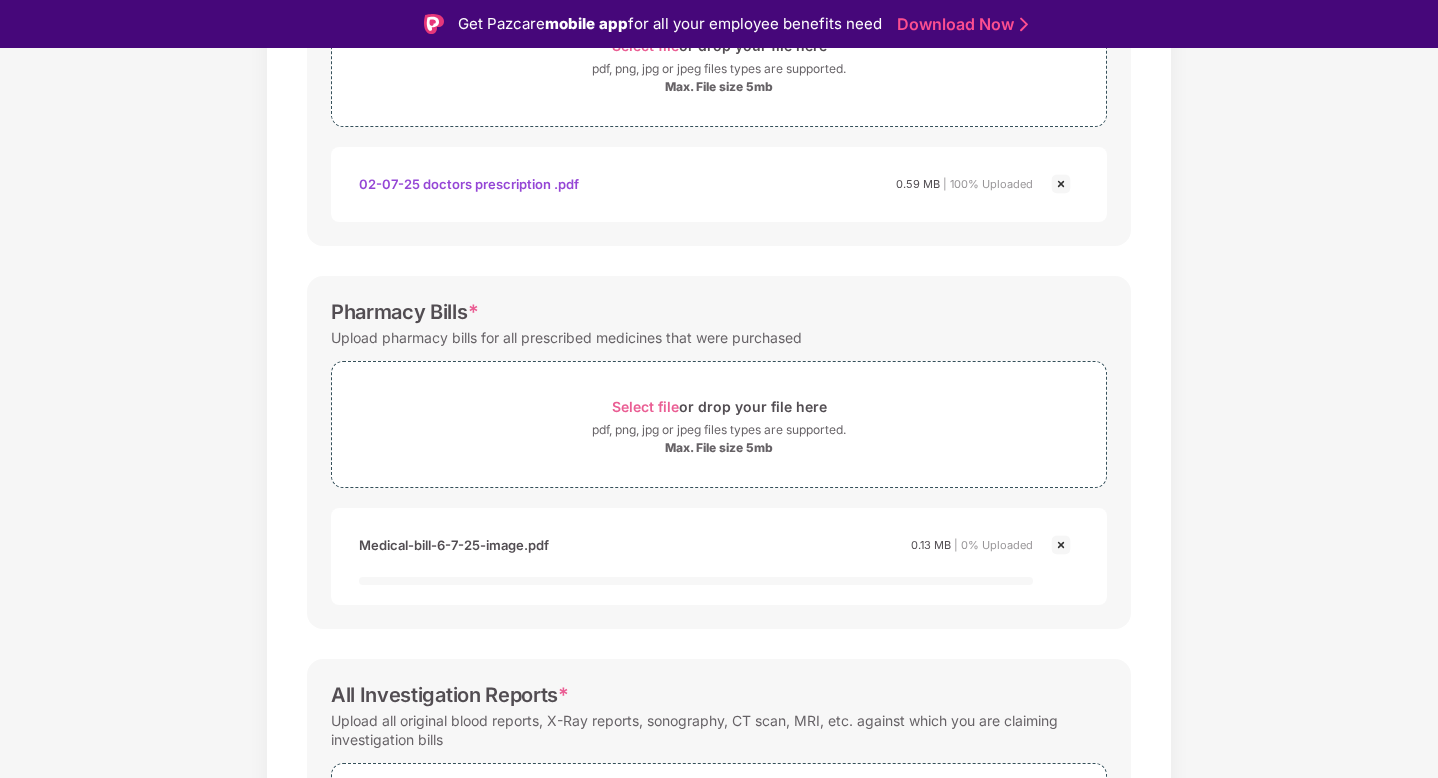 scroll, scrollTop: 649, scrollLeft: 0, axis: vertical 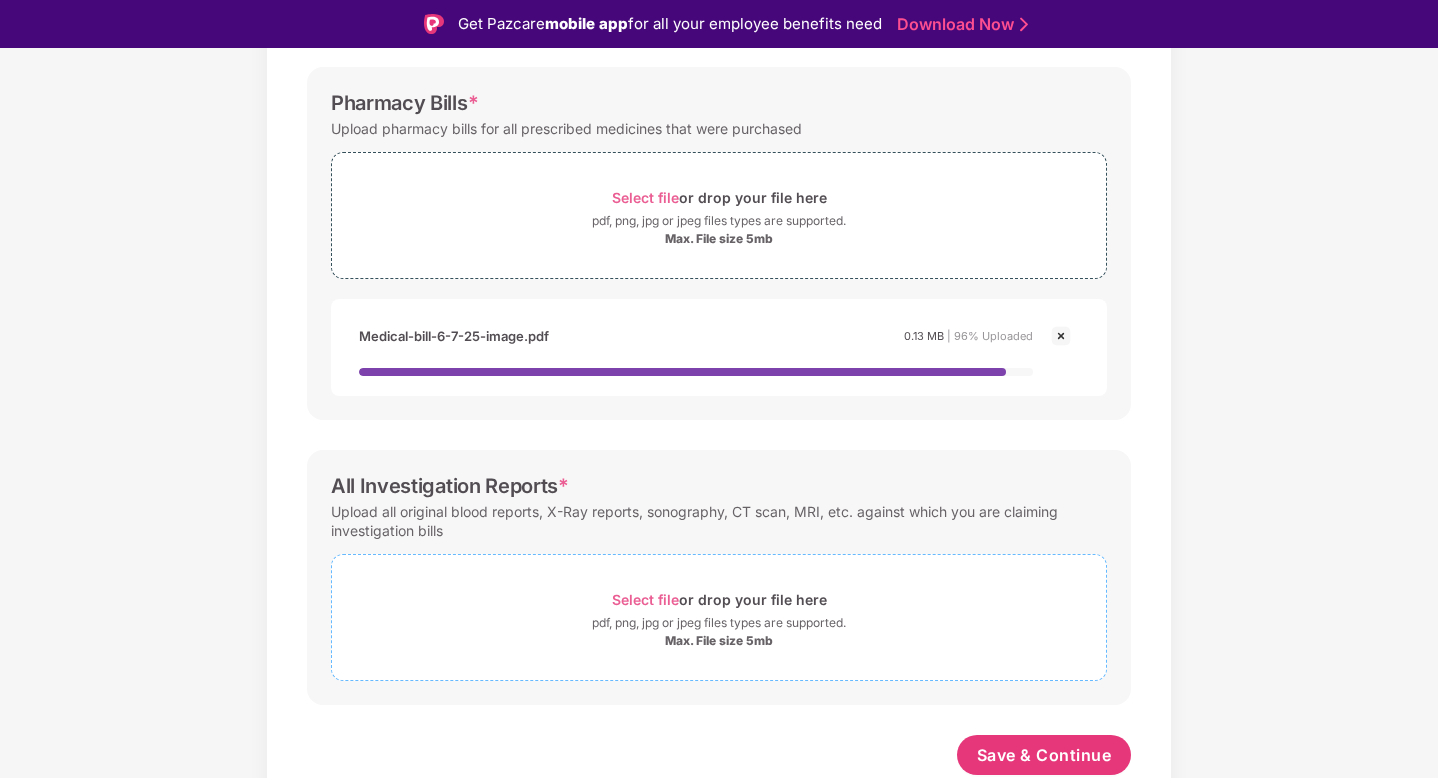 click on "Select file  or drop your file here pdf, png, jpg or jpeg files types are supported. Max. File size 5mb" at bounding box center (719, 617) 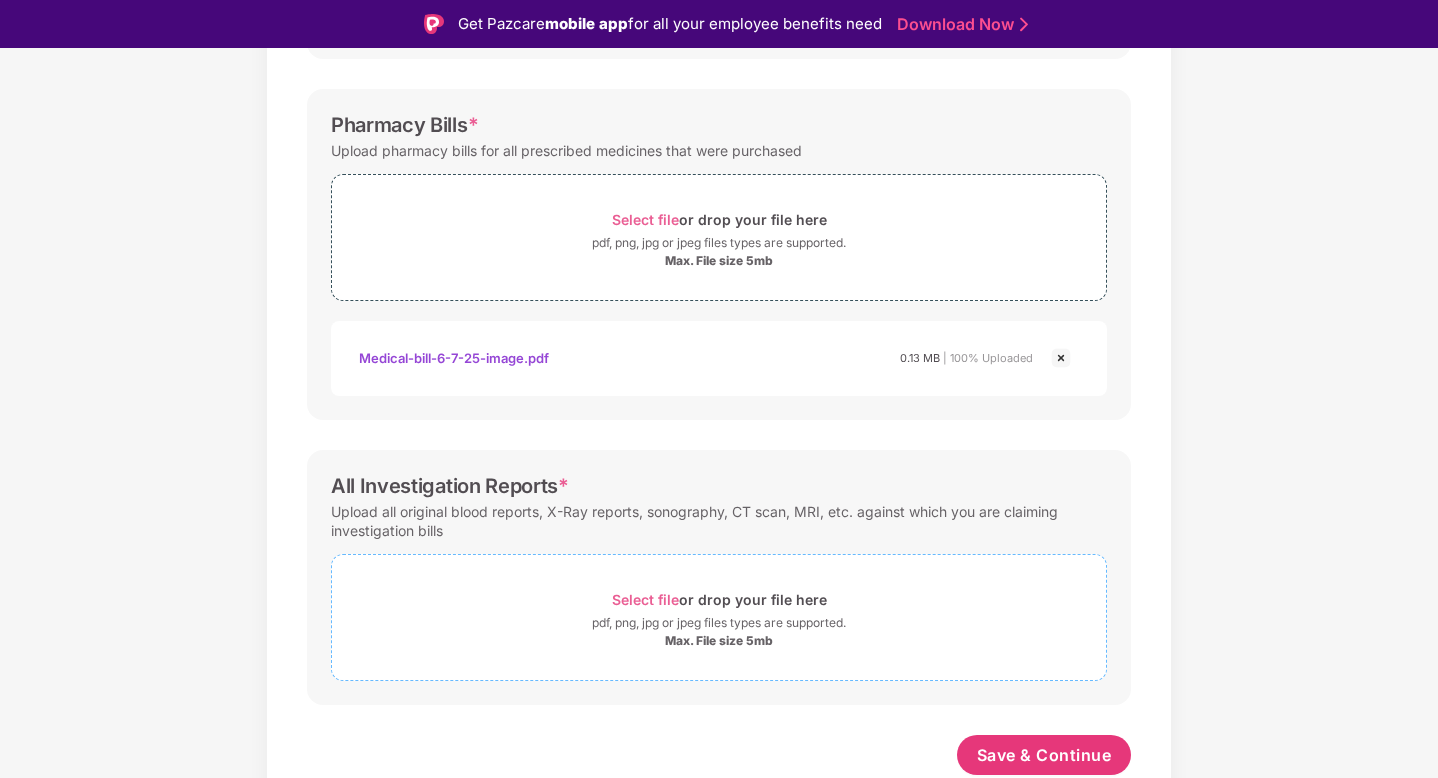 scroll, scrollTop: 627, scrollLeft: 0, axis: vertical 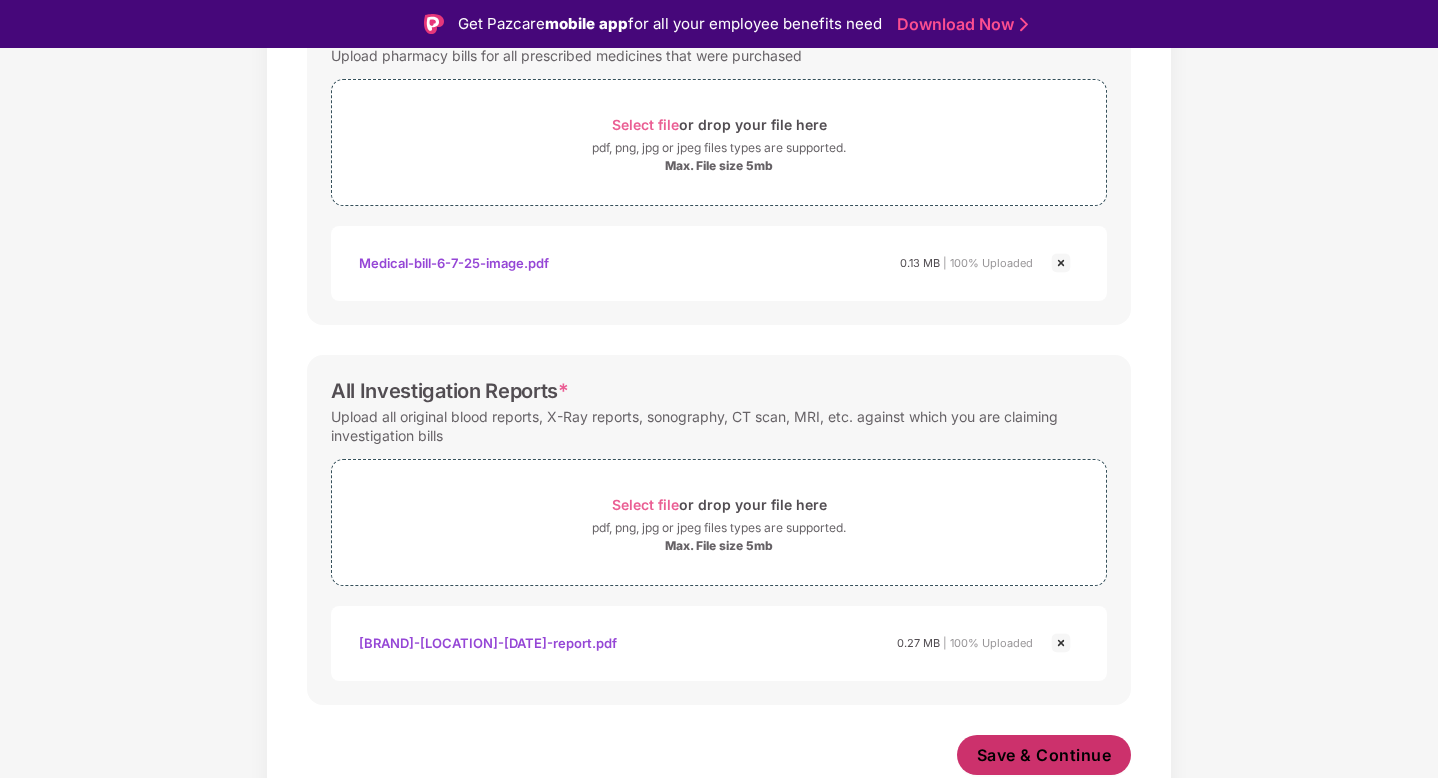 click on "Save & Continue" at bounding box center [1044, 755] 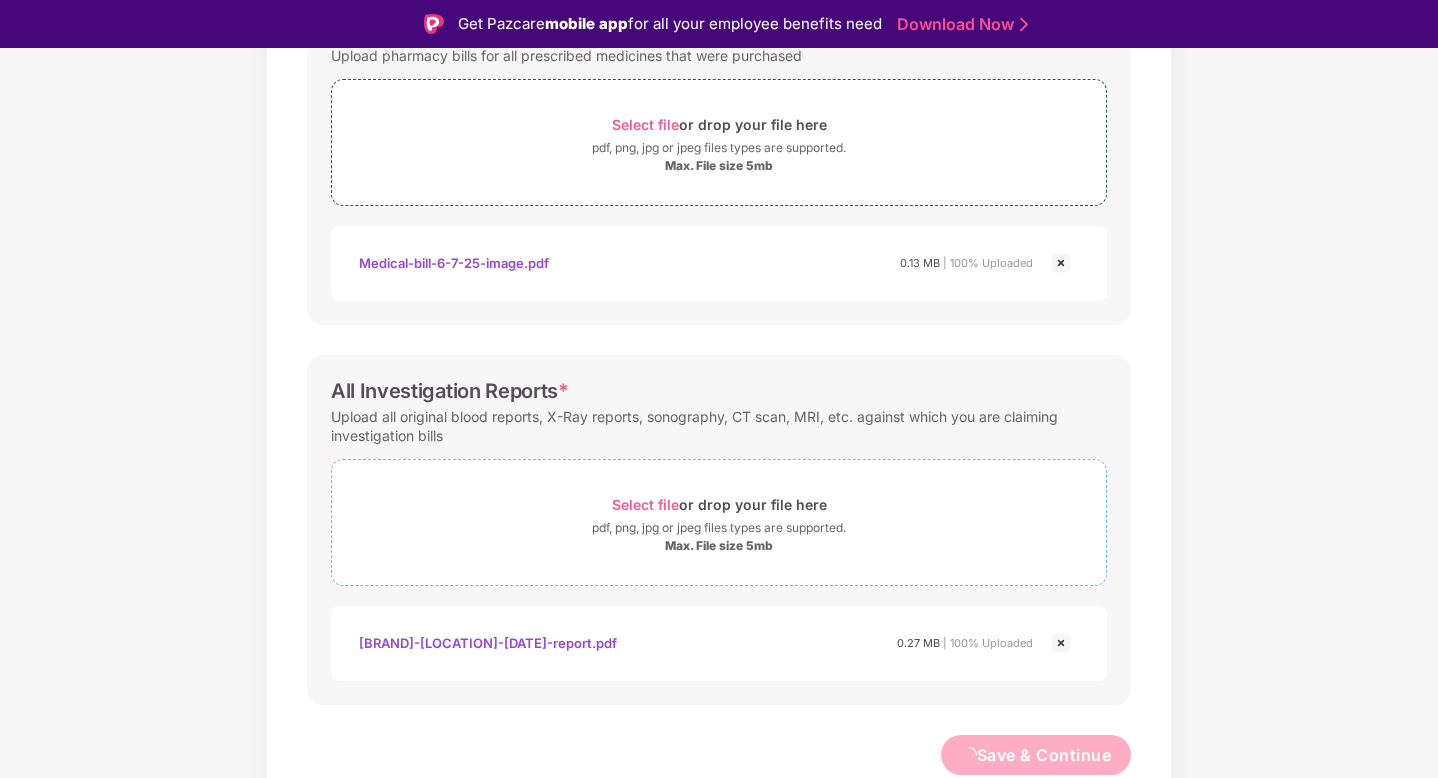 scroll, scrollTop: 0, scrollLeft: 0, axis: both 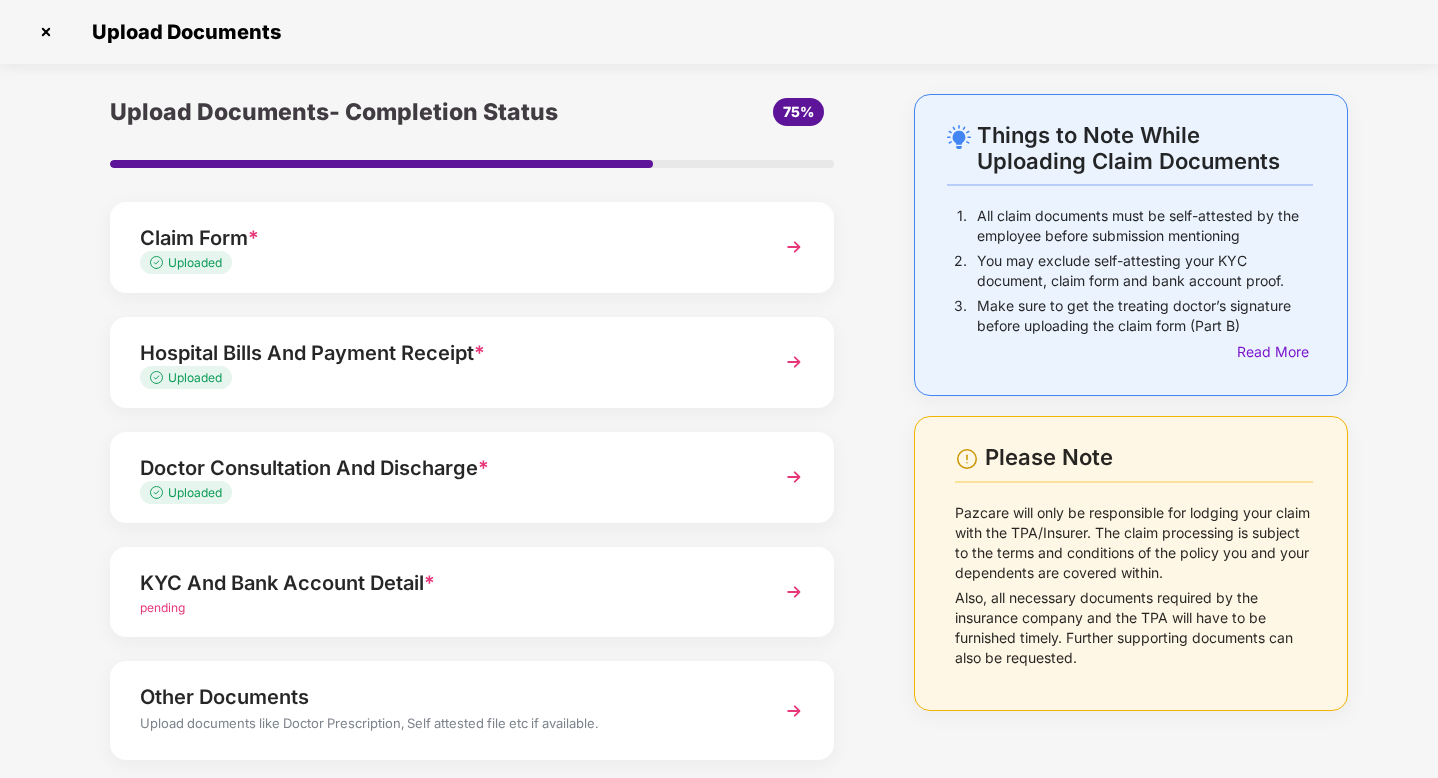 click on "KYC And Bank Account Detail *" at bounding box center [444, 583] 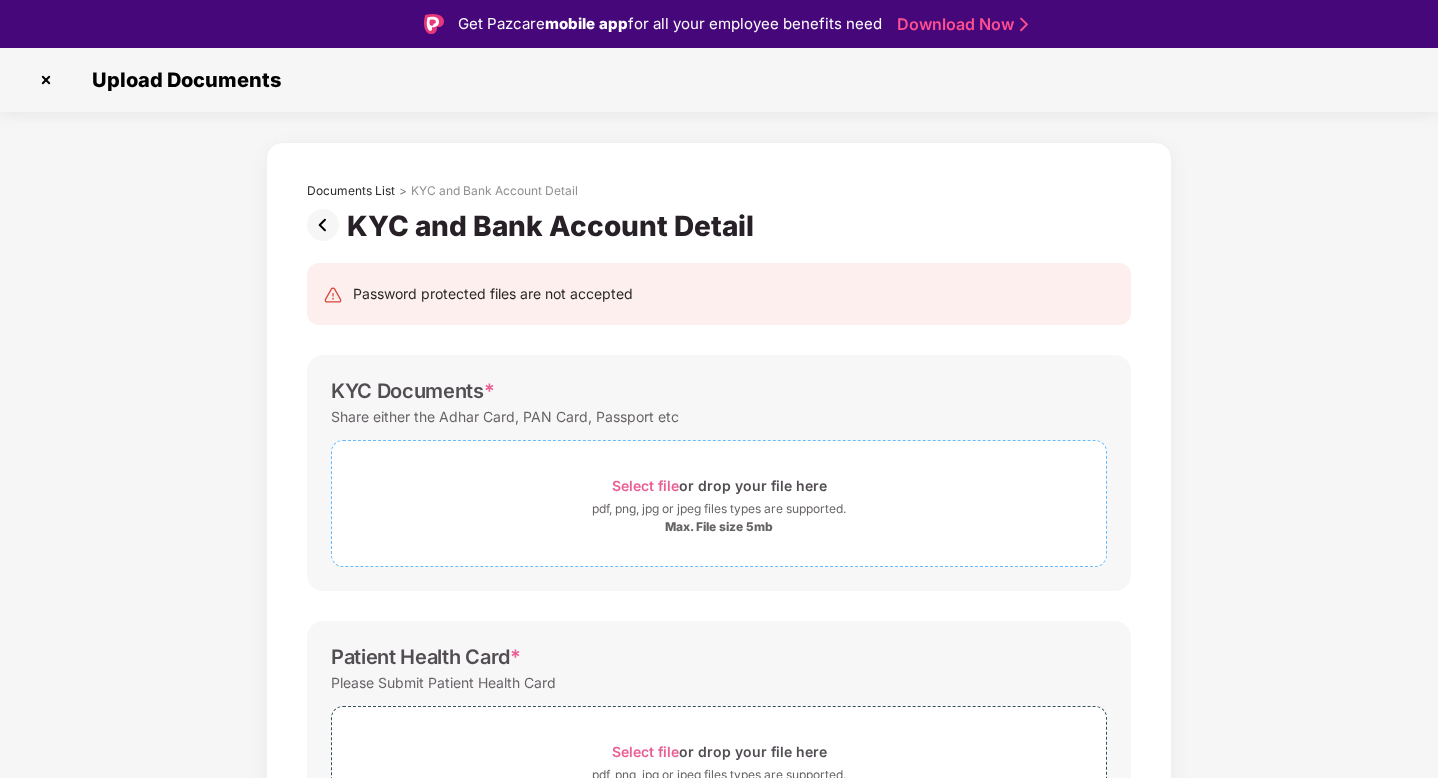 scroll, scrollTop: 47, scrollLeft: 0, axis: vertical 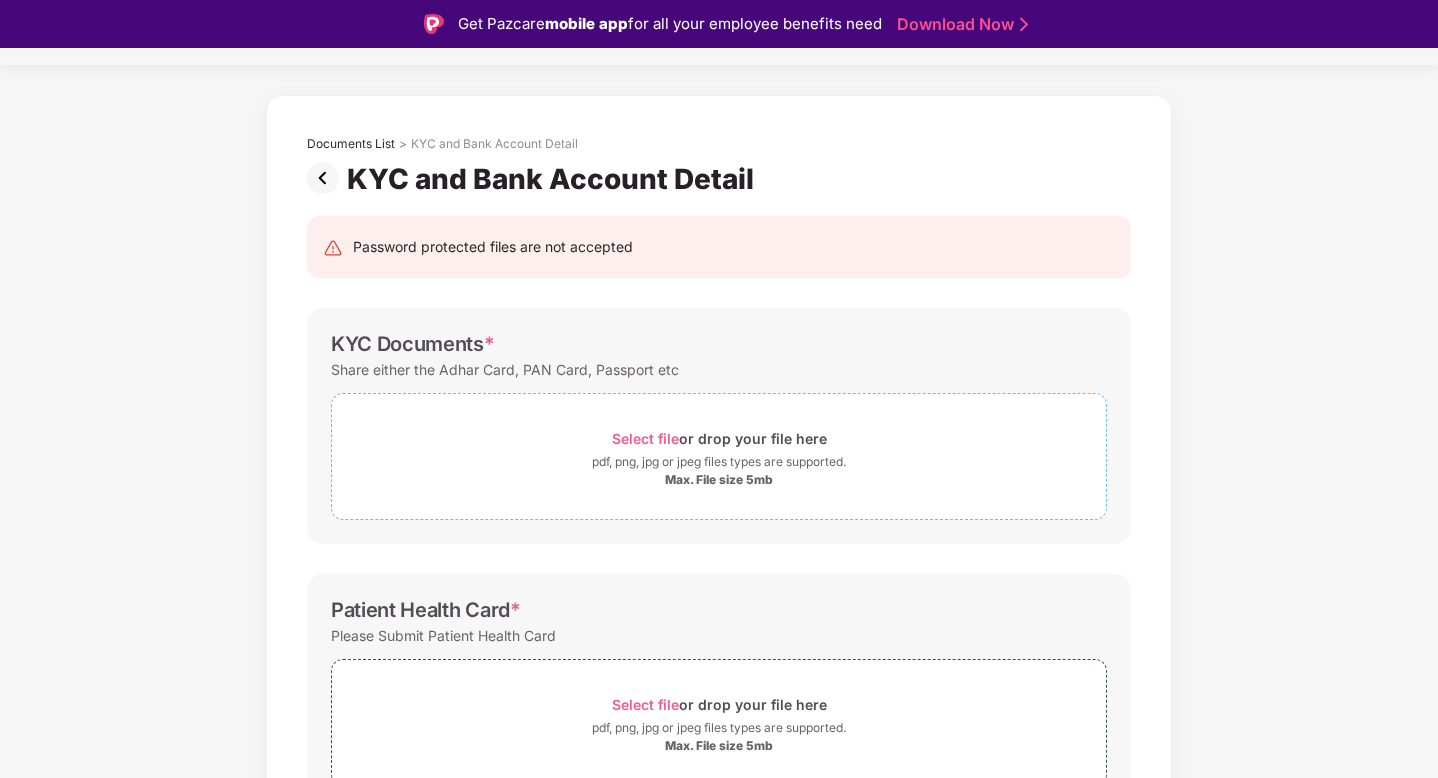 click on "Select file" at bounding box center (645, 438) 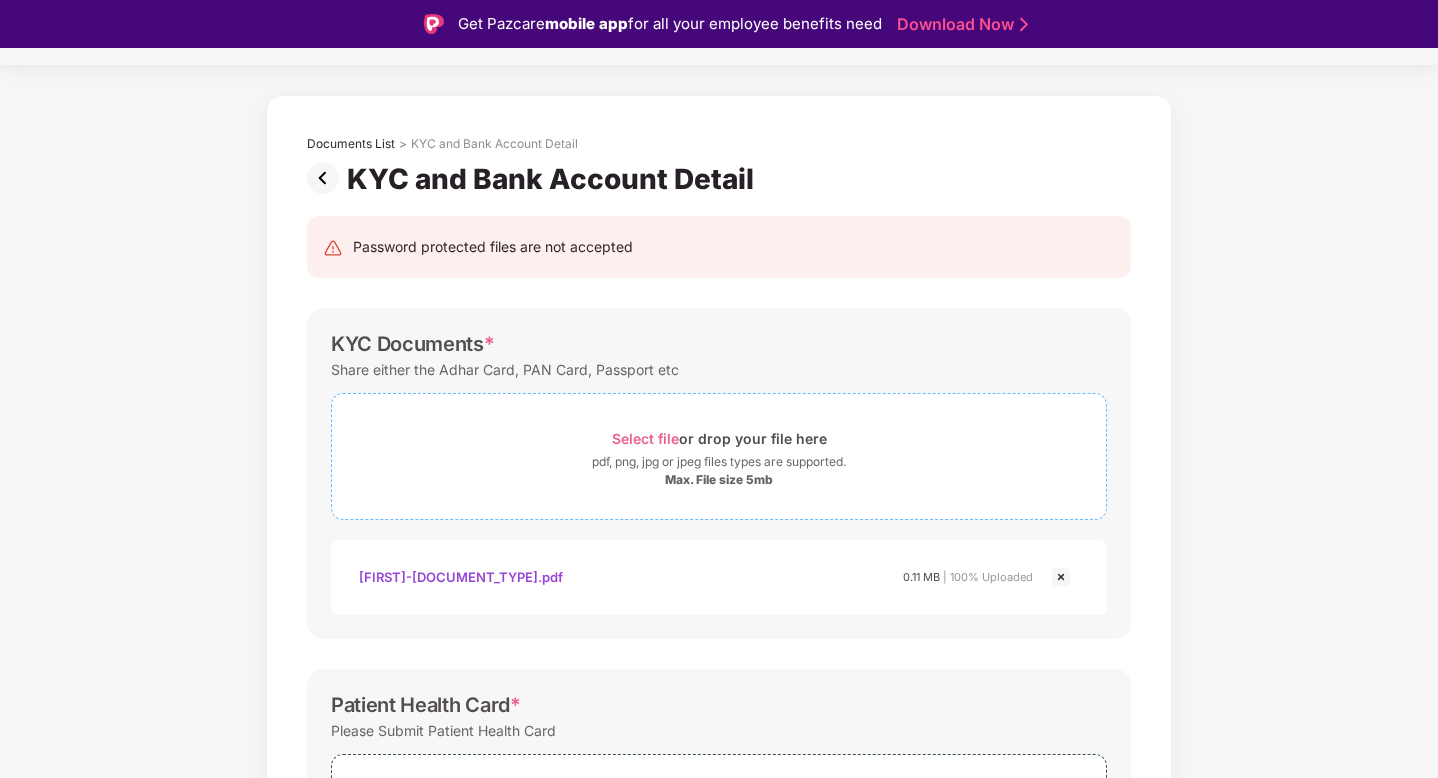 click on "Select file" at bounding box center [645, 438] 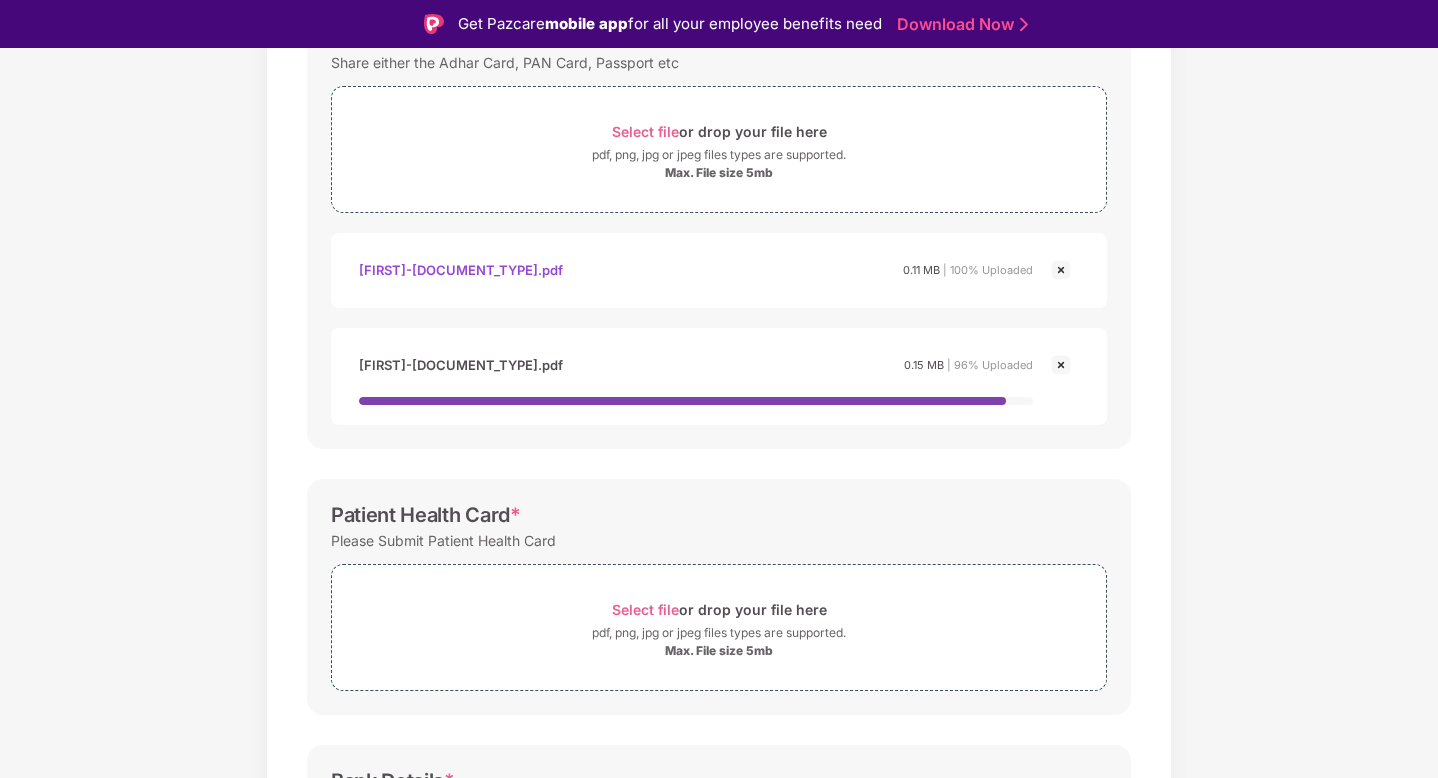 scroll, scrollTop: 600, scrollLeft: 0, axis: vertical 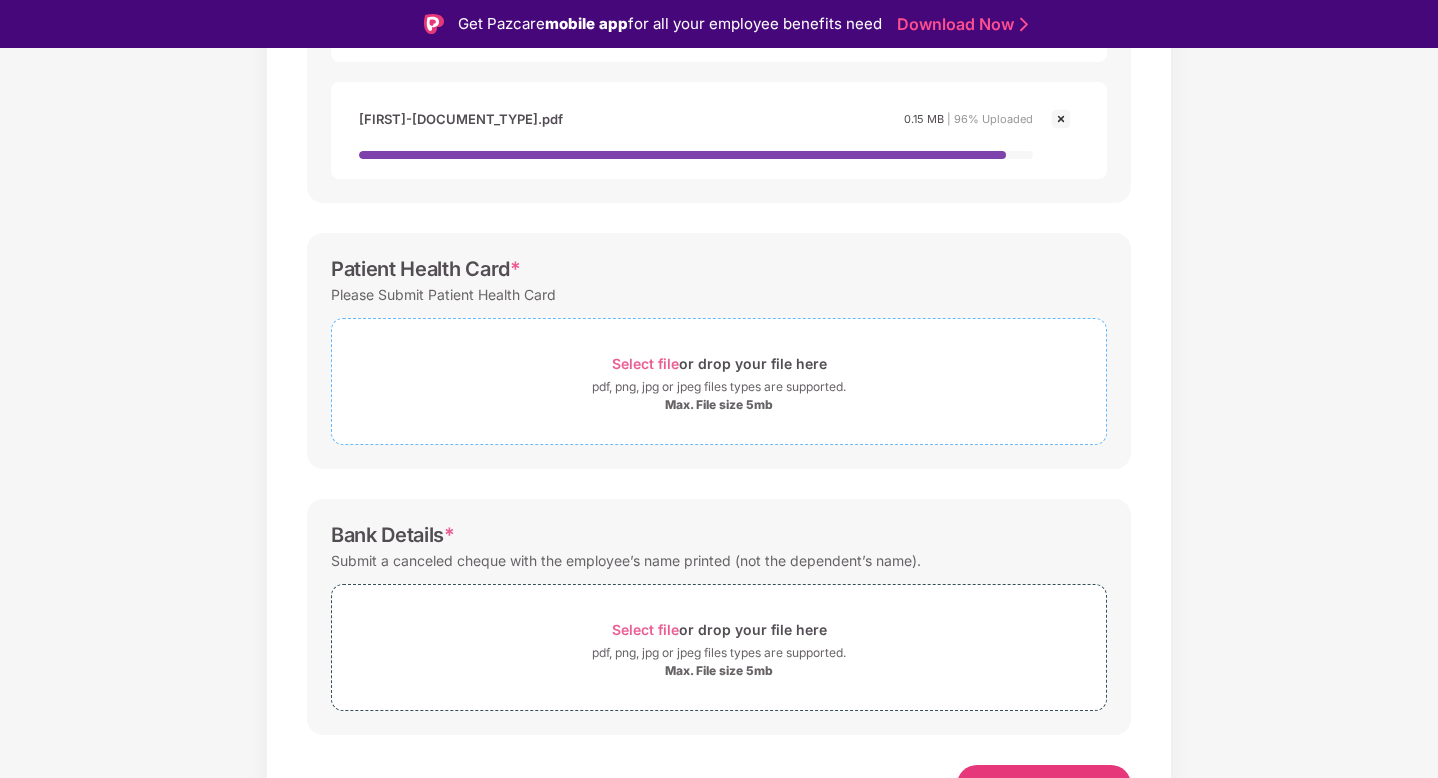 click on "Select file" at bounding box center [645, 363] 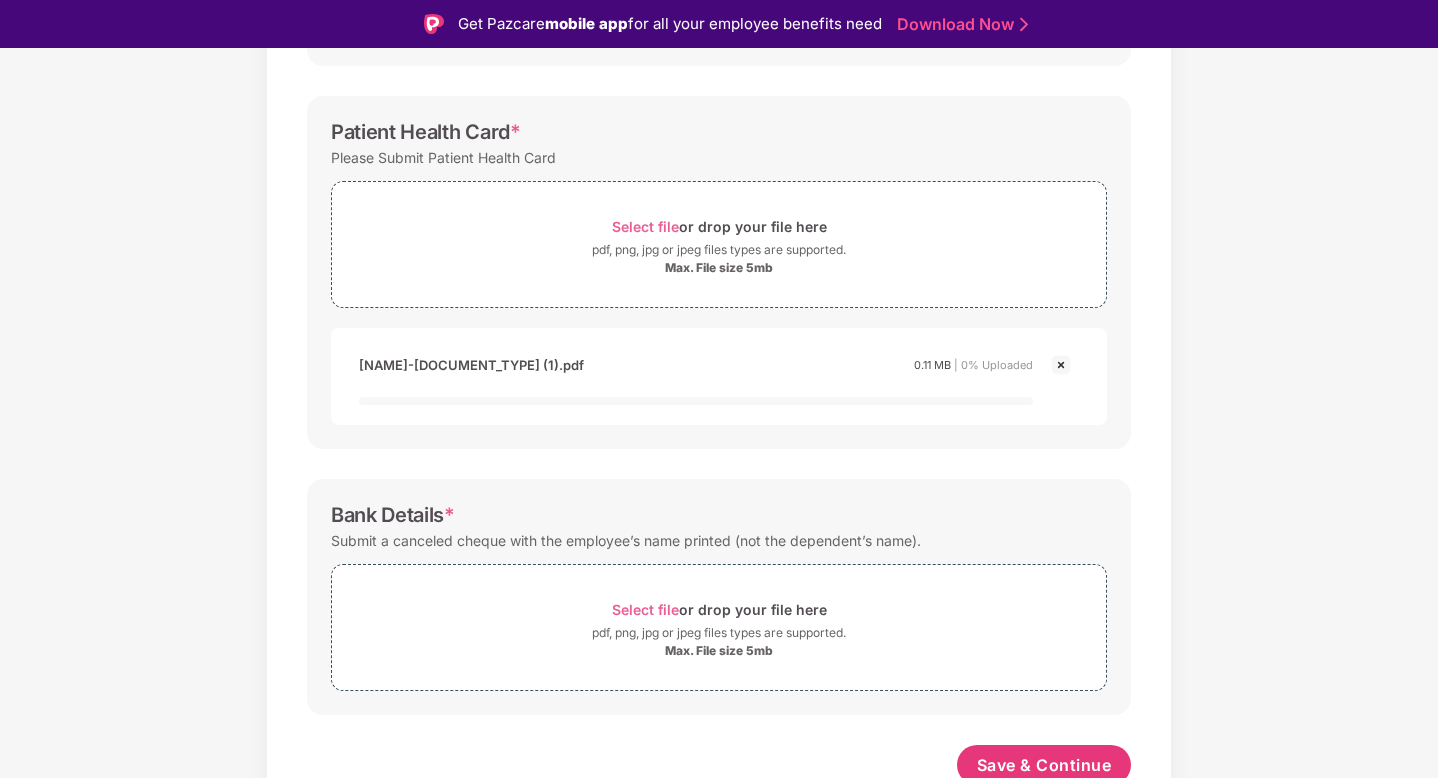 scroll, scrollTop: 725, scrollLeft: 0, axis: vertical 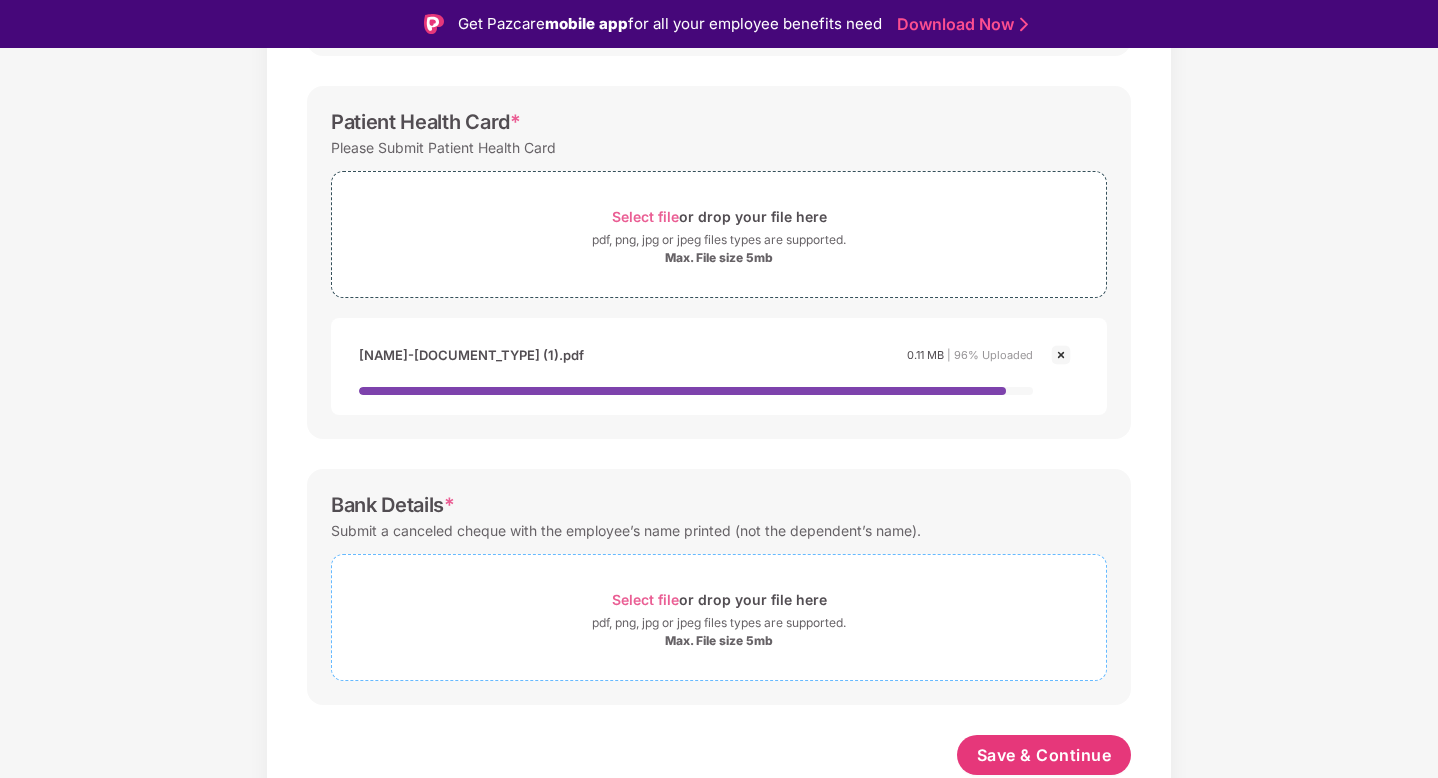click on "Select file" at bounding box center [645, 599] 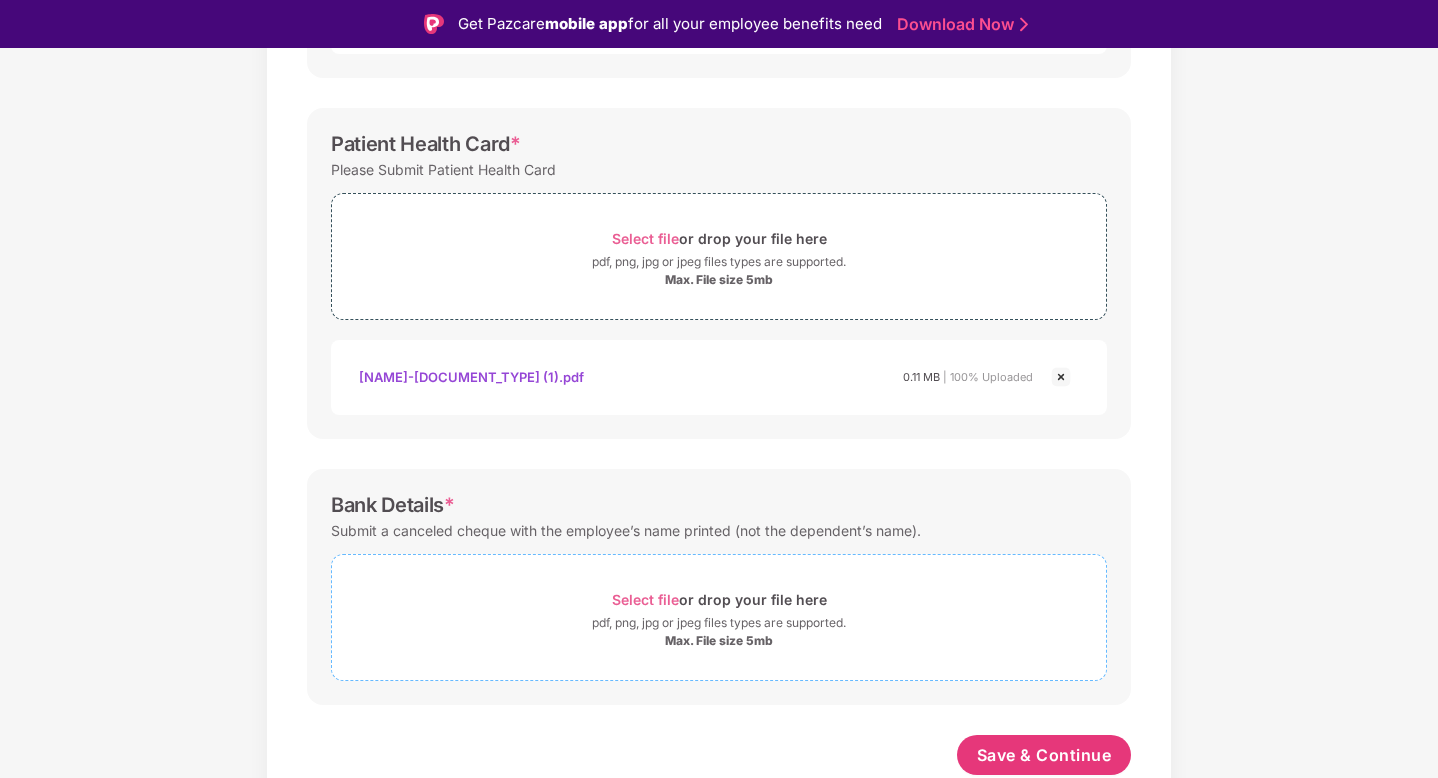 scroll, scrollTop: 703, scrollLeft: 0, axis: vertical 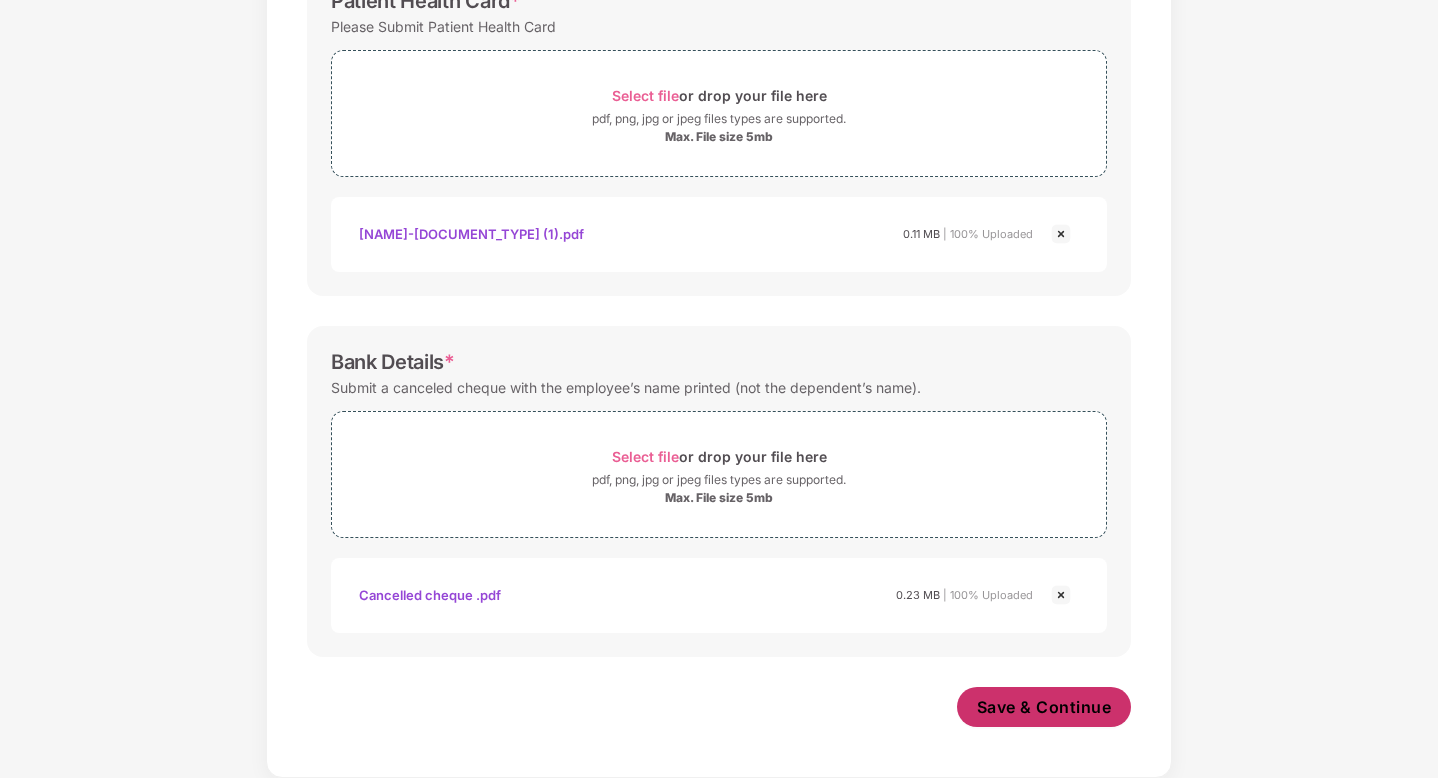 click on "Save & Continue" at bounding box center [1044, 707] 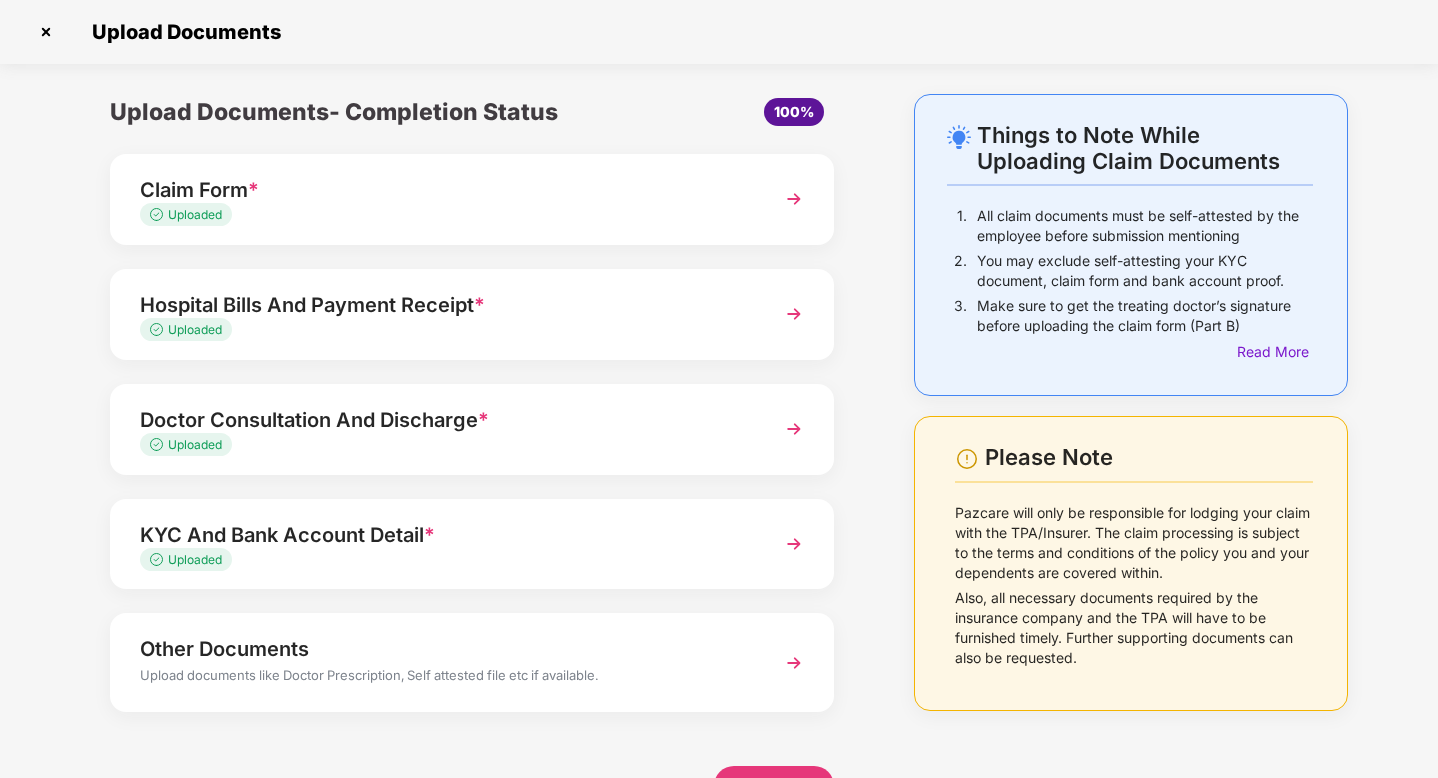 scroll, scrollTop: 58, scrollLeft: 0, axis: vertical 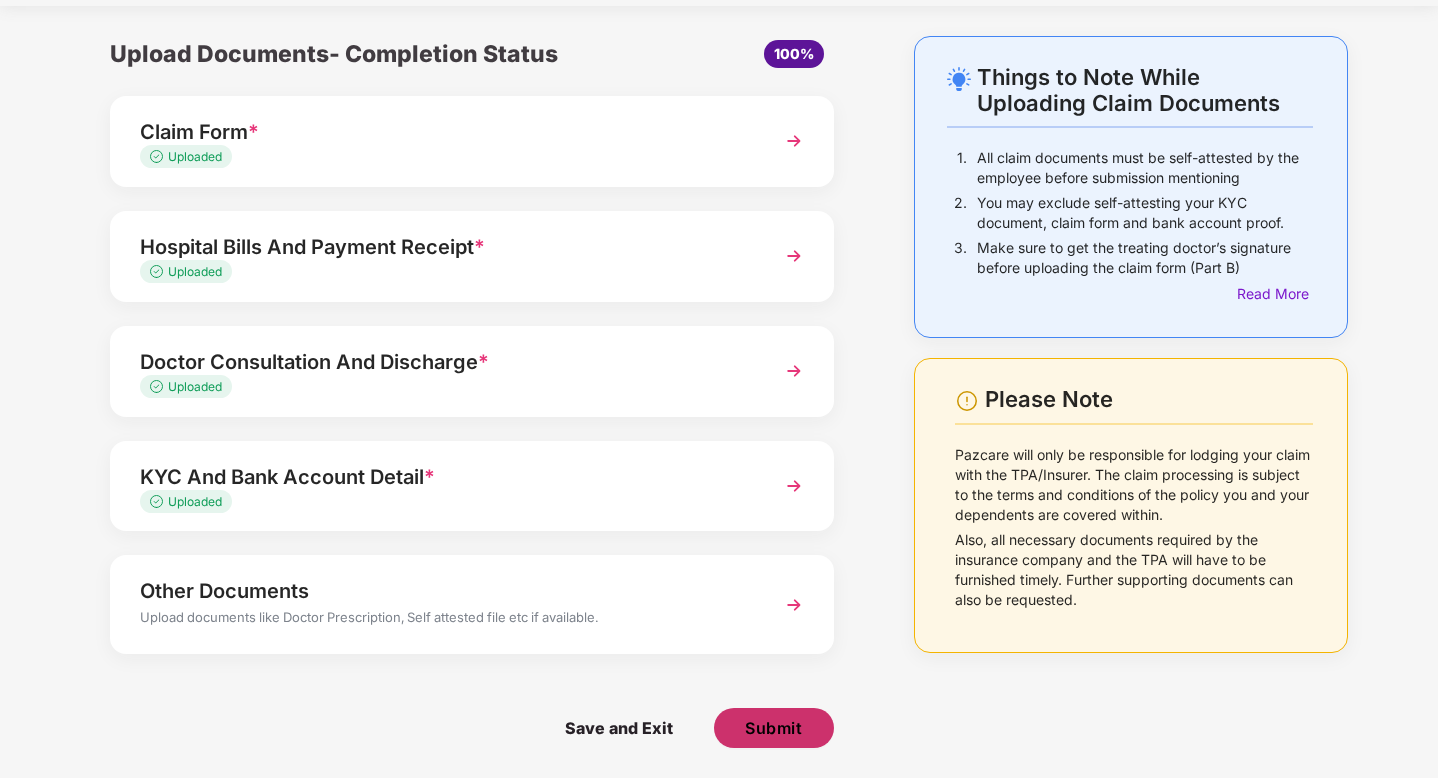 click on "Submit" at bounding box center [773, 728] 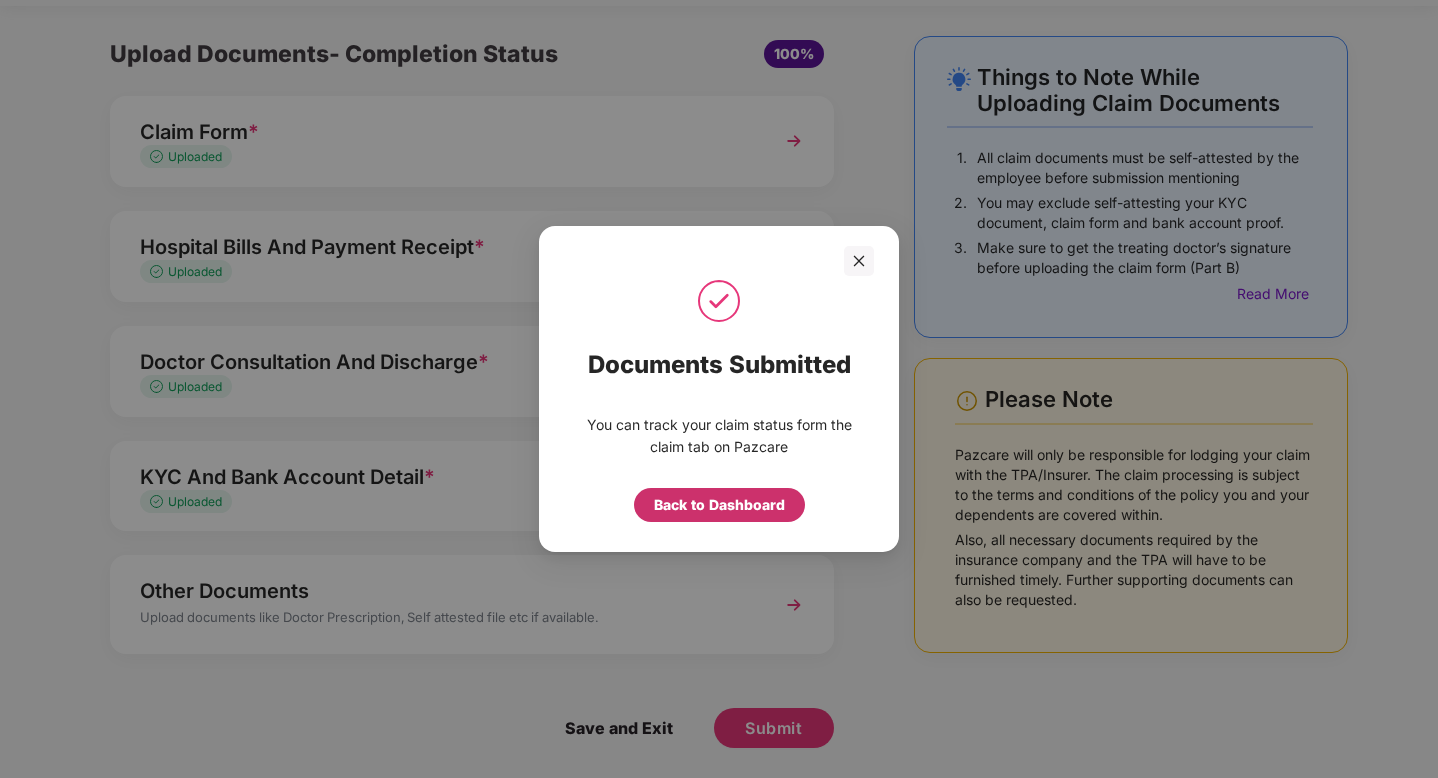 click on "Back to Dashboard" at bounding box center (719, 505) 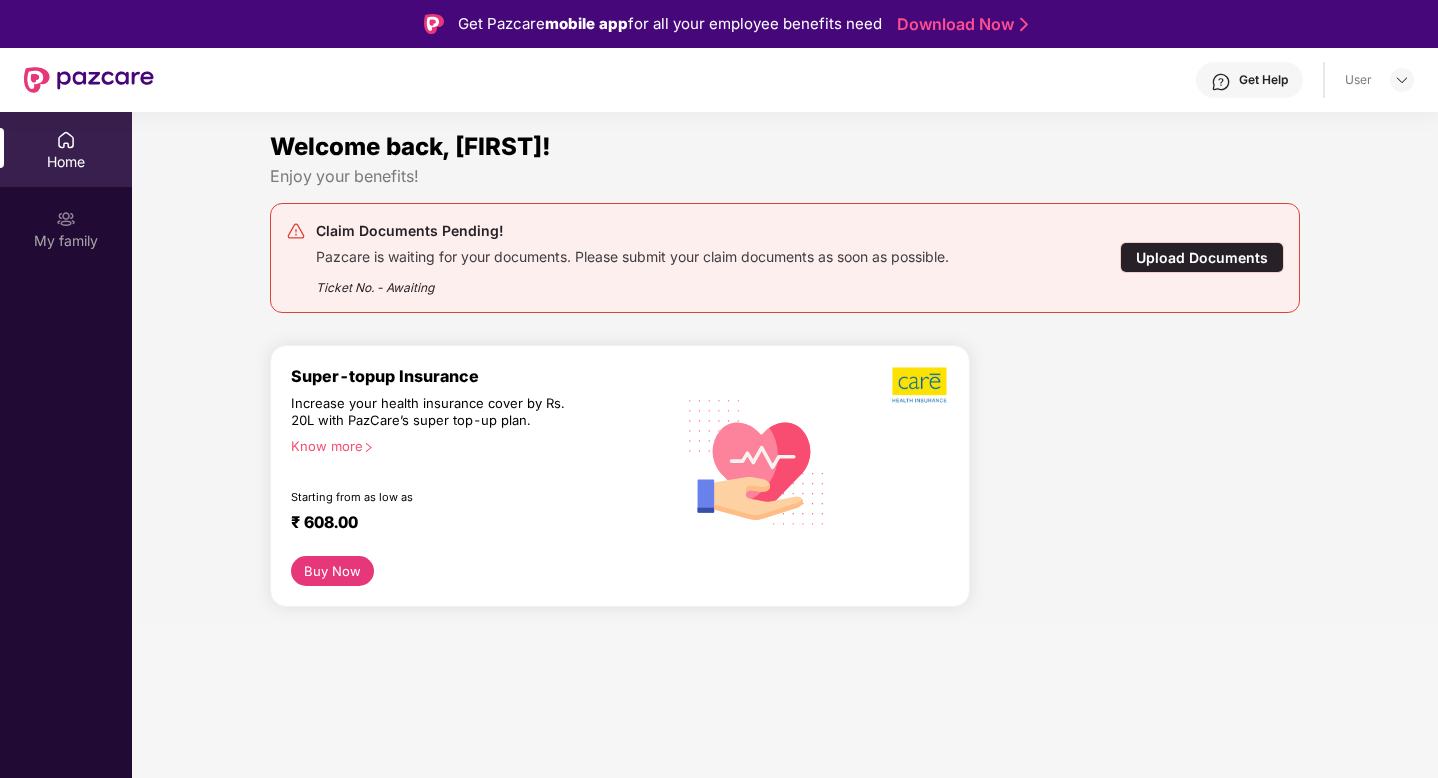 scroll, scrollTop: 0, scrollLeft: 0, axis: both 